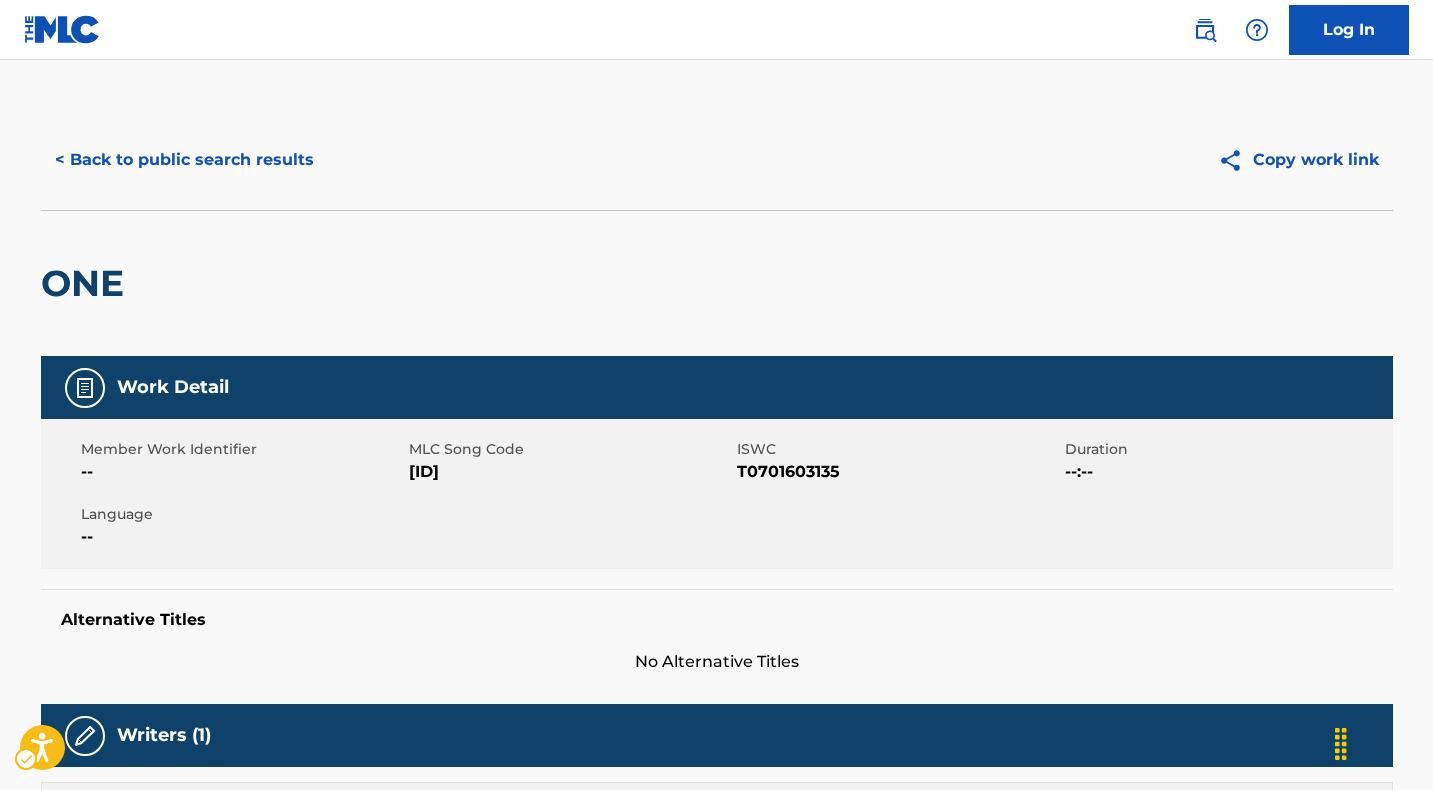 scroll, scrollTop: 0, scrollLeft: 0, axis: both 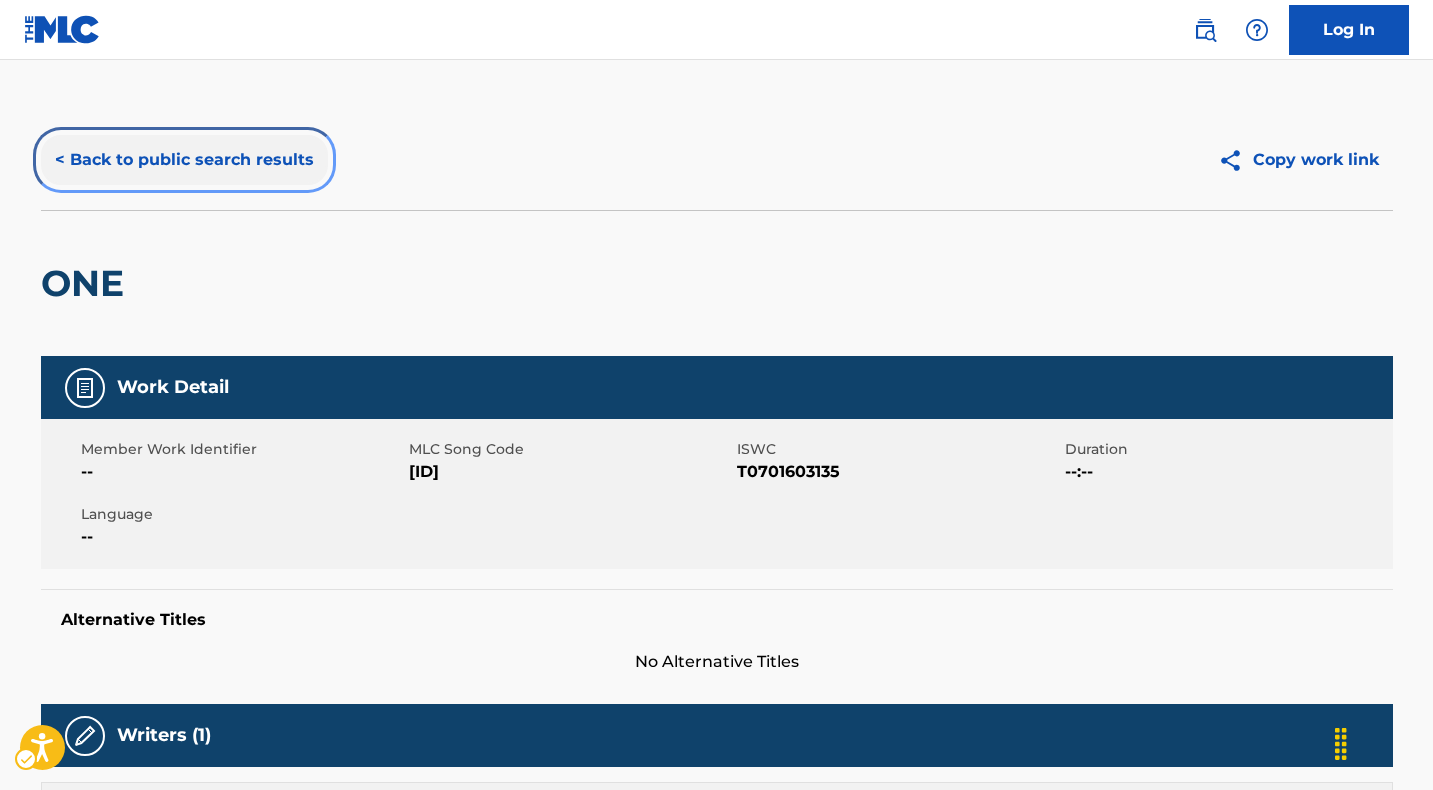 click on "< Back to public search results" at bounding box center (184, 160) 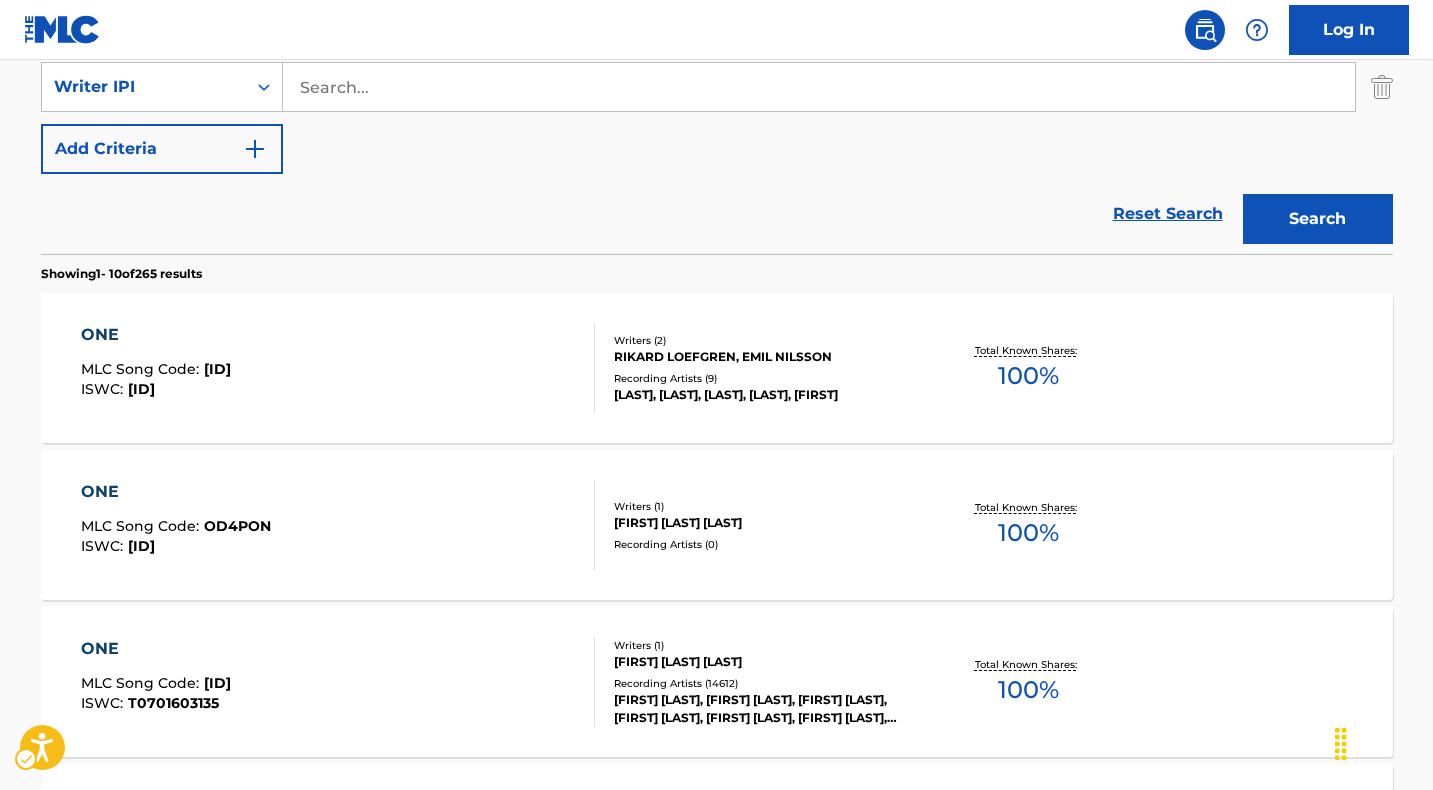 scroll, scrollTop: 0, scrollLeft: 0, axis: both 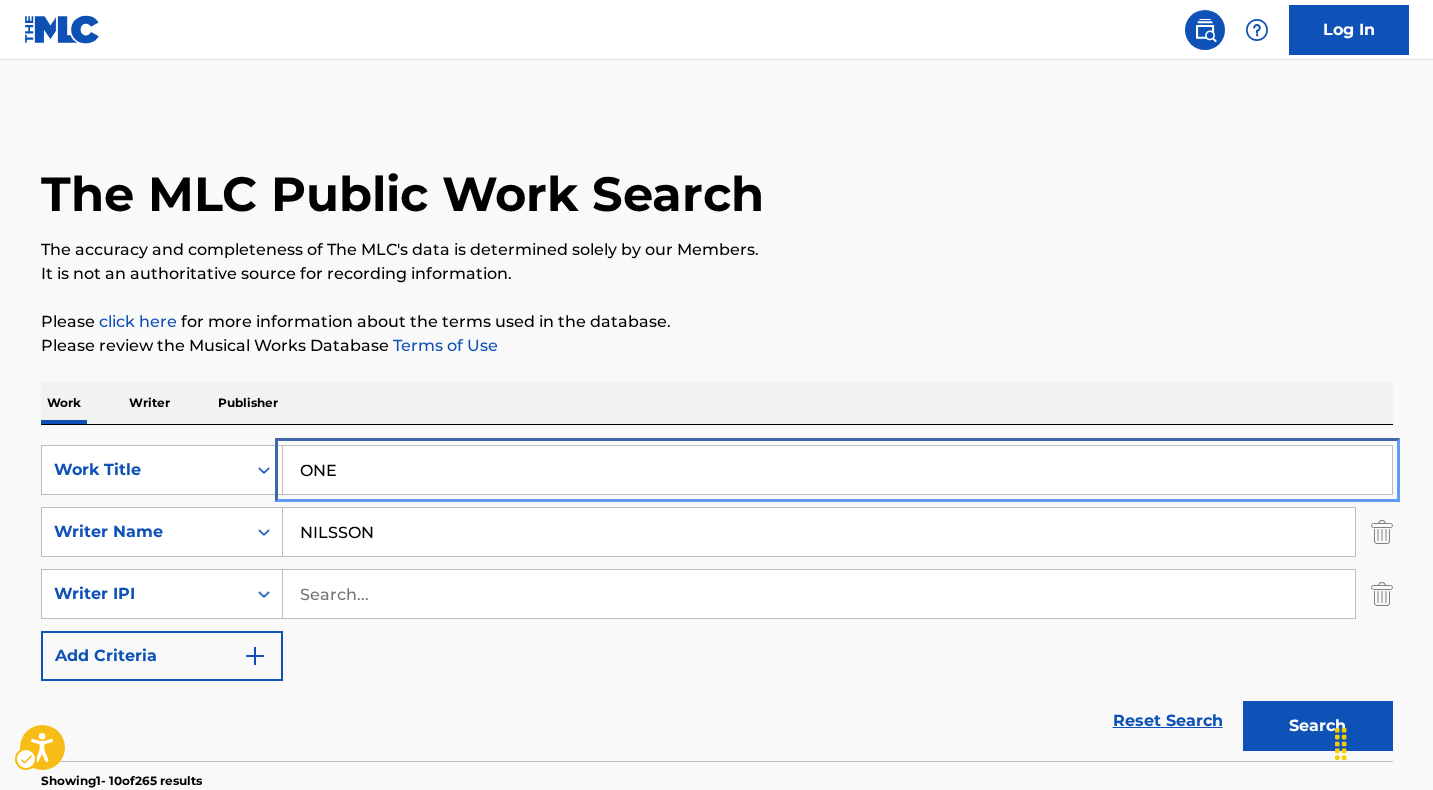 click on "ONE" at bounding box center (837, 470) 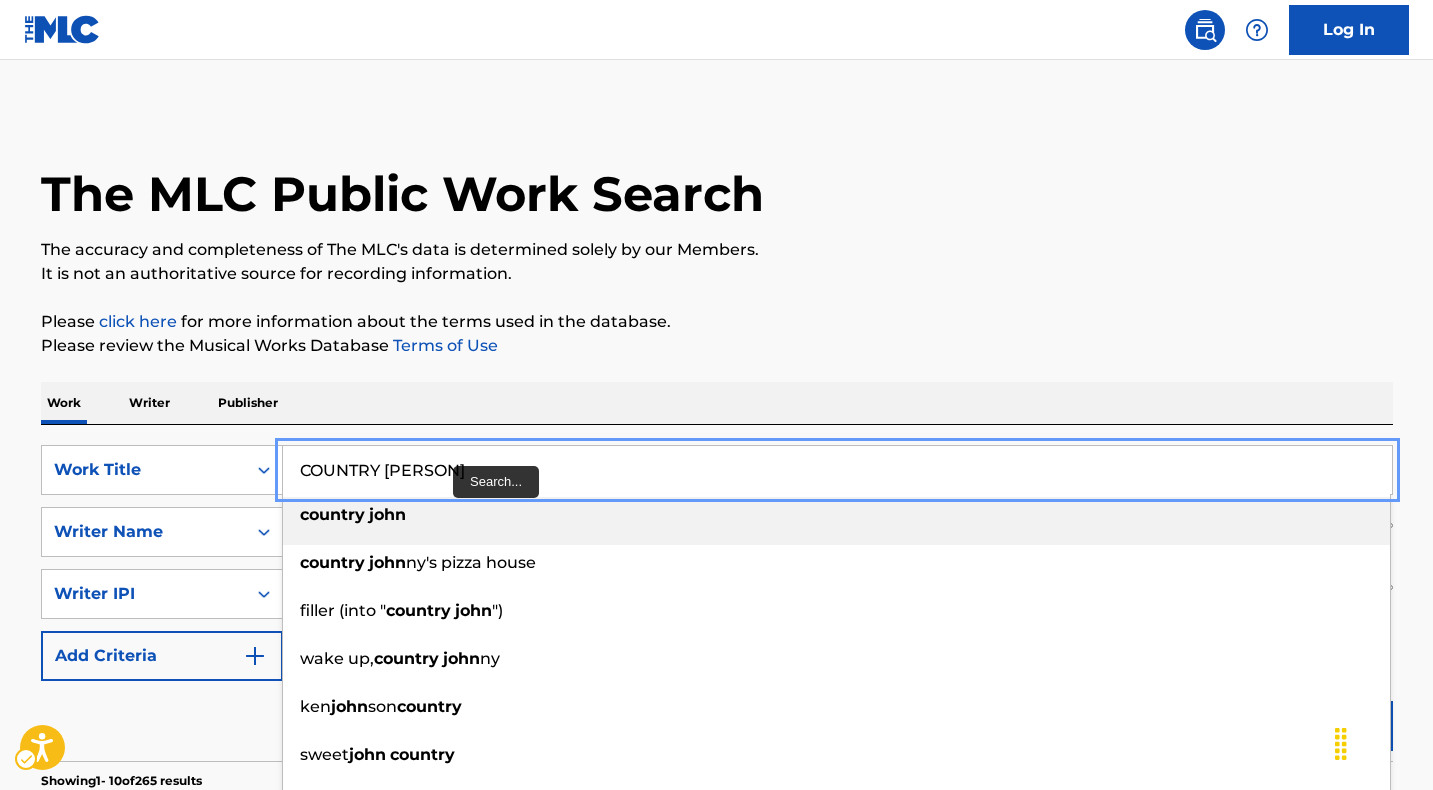 click on "john" at bounding box center (387, 514) 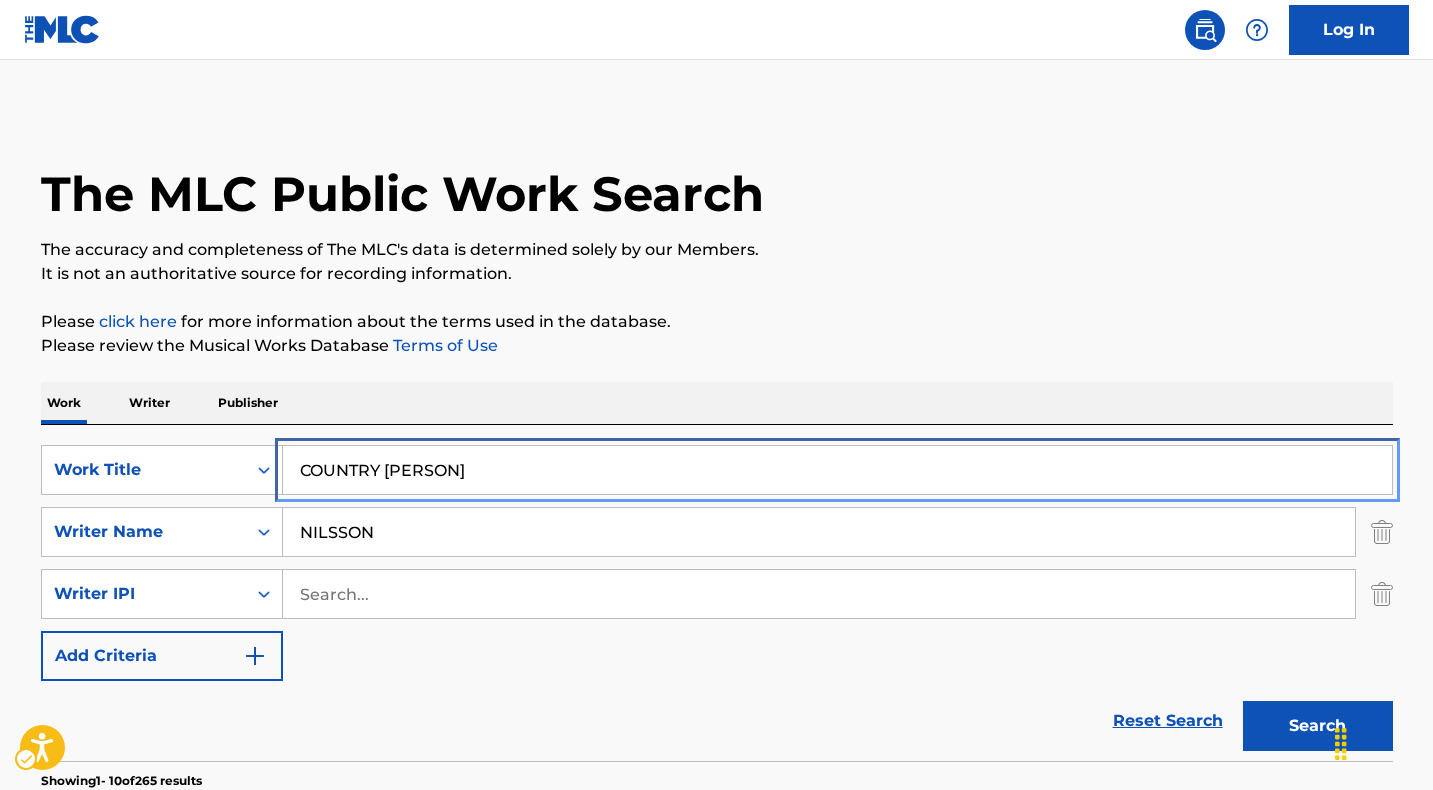 type on "COUNTRY [PERSON]" 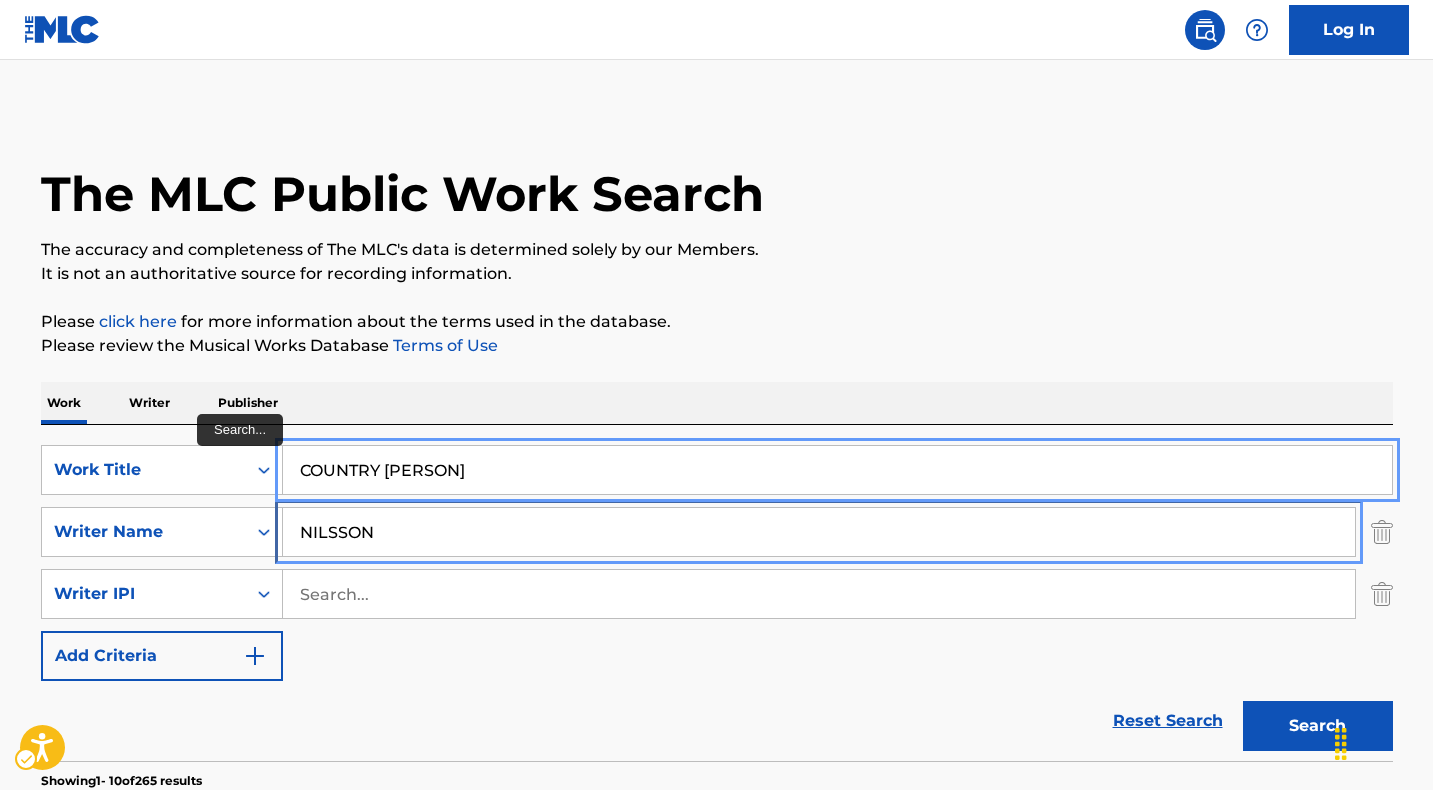 click on "NILSSON" at bounding box center [819, 532] 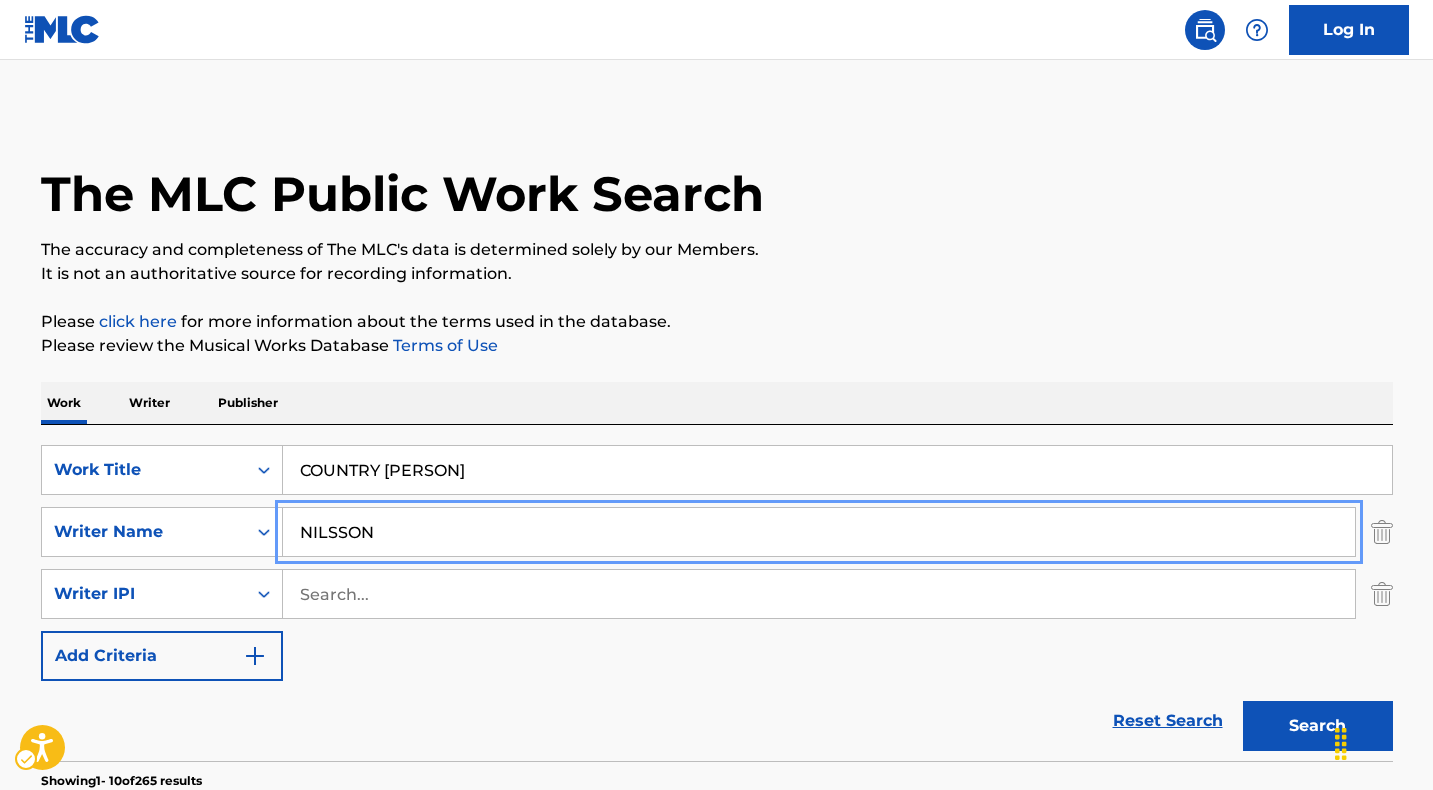 click on "NILSSON" at bounding box center [819, 532] 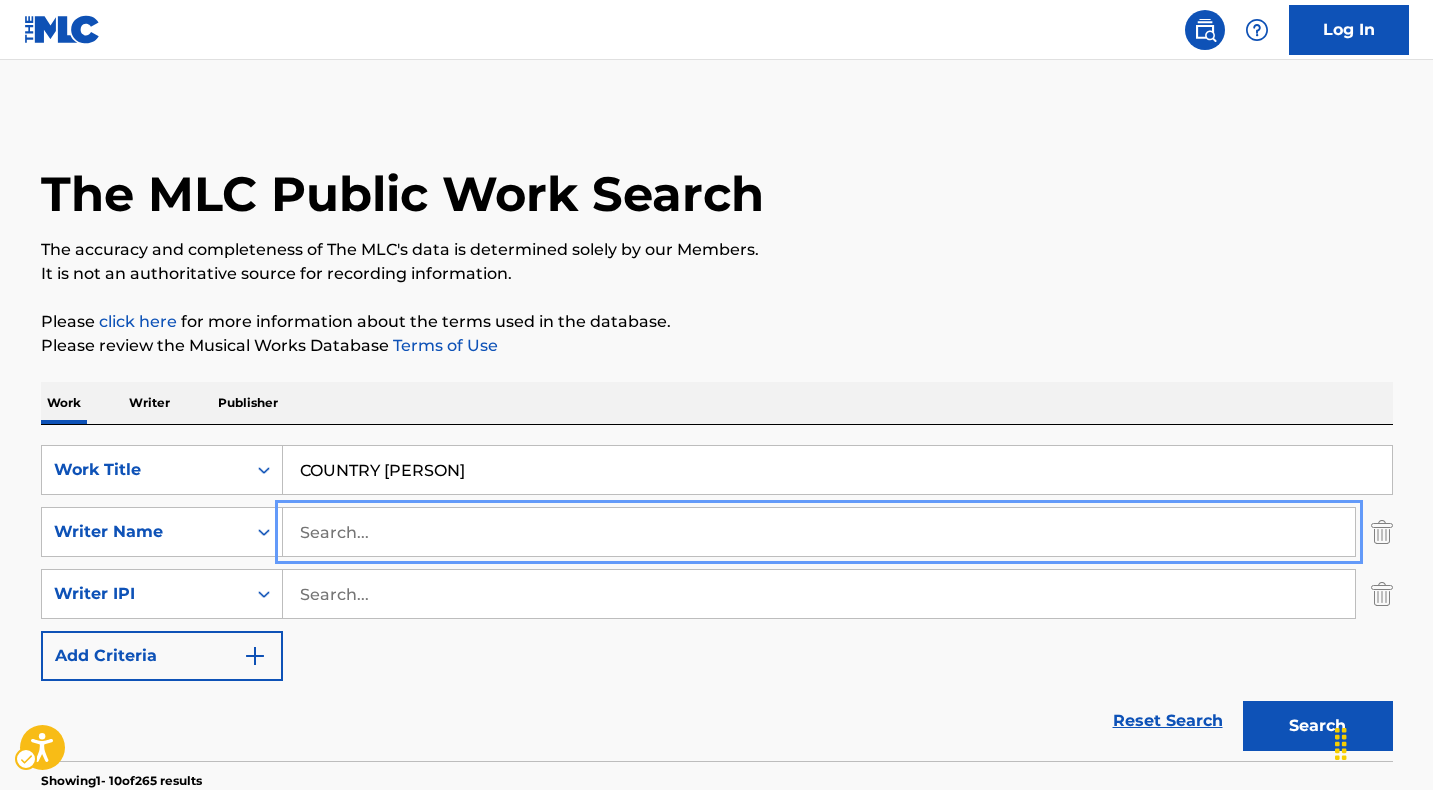 type 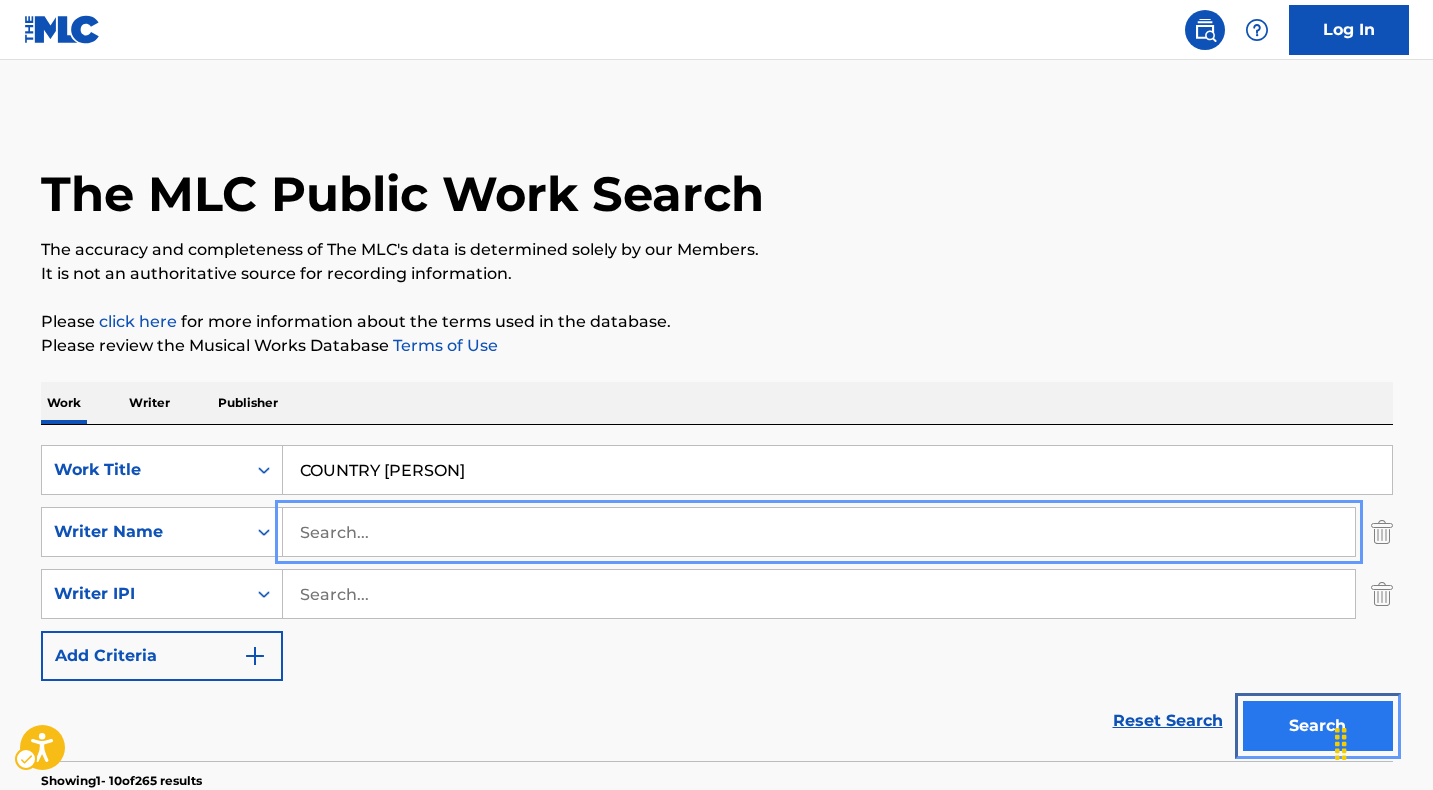 click on "Search" at bounding box center (1318, 726) 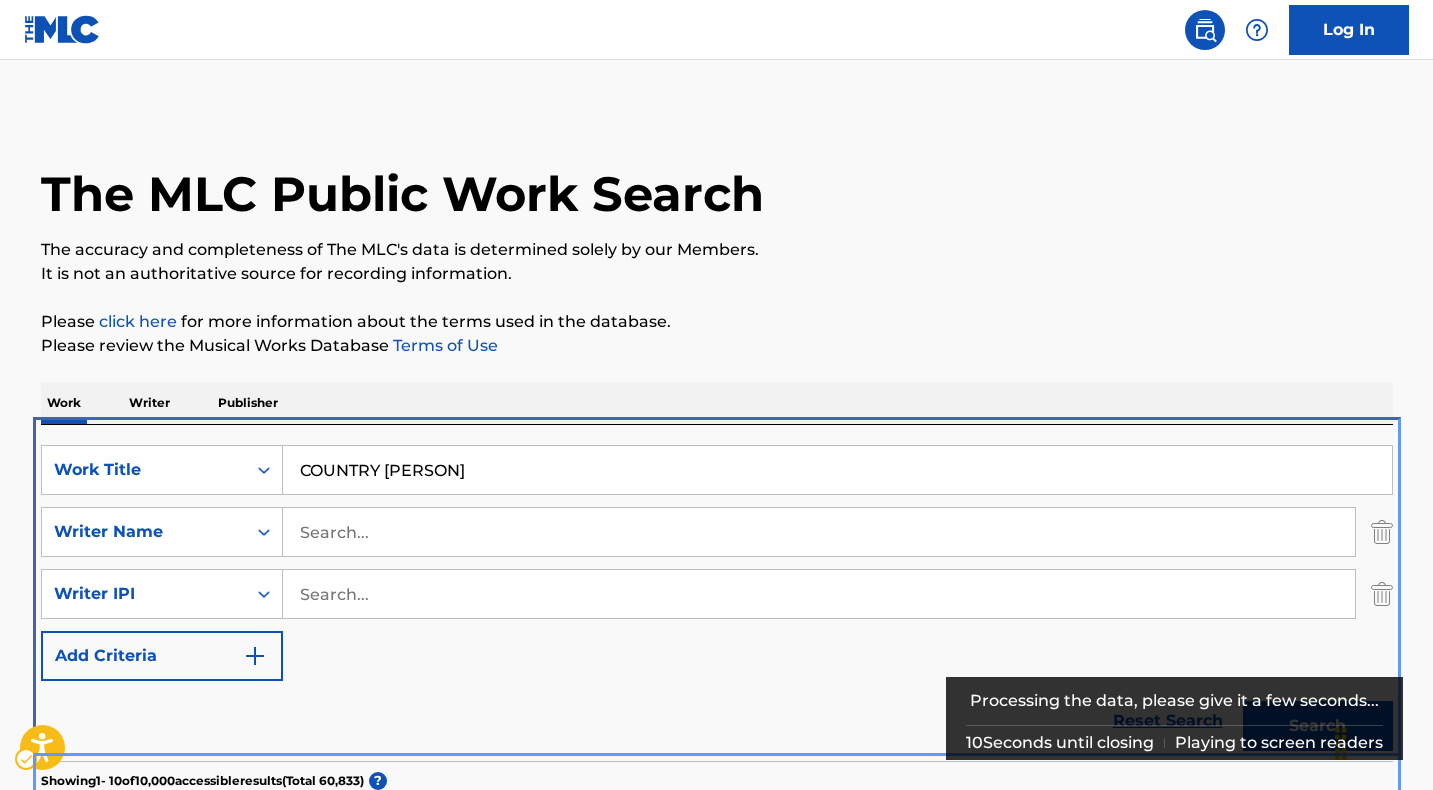 scroll, scrollTop: 761, scrollLeft: 0, axis: vertical 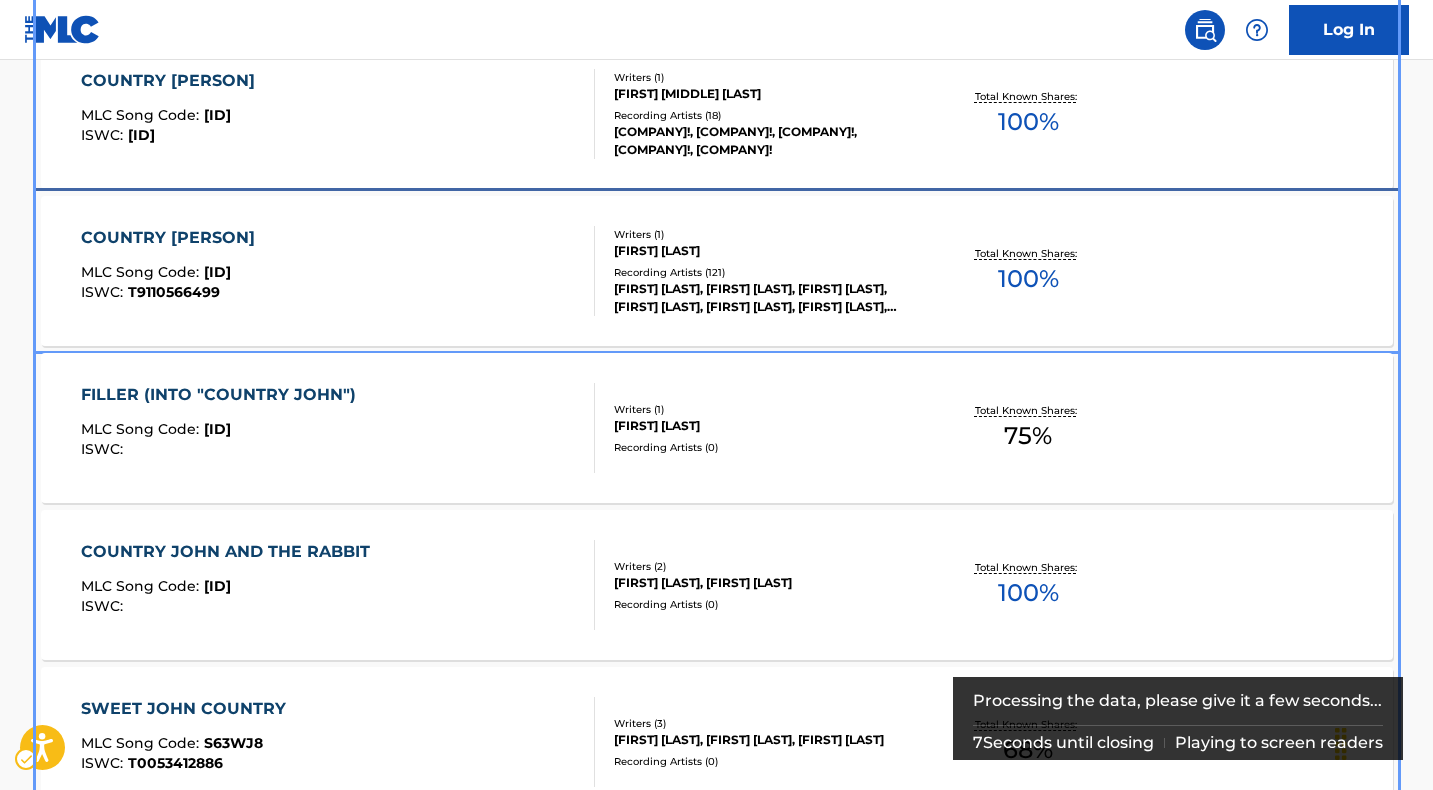 click on "COUNTRY [PERSON]" at bounding box center [173, 238] 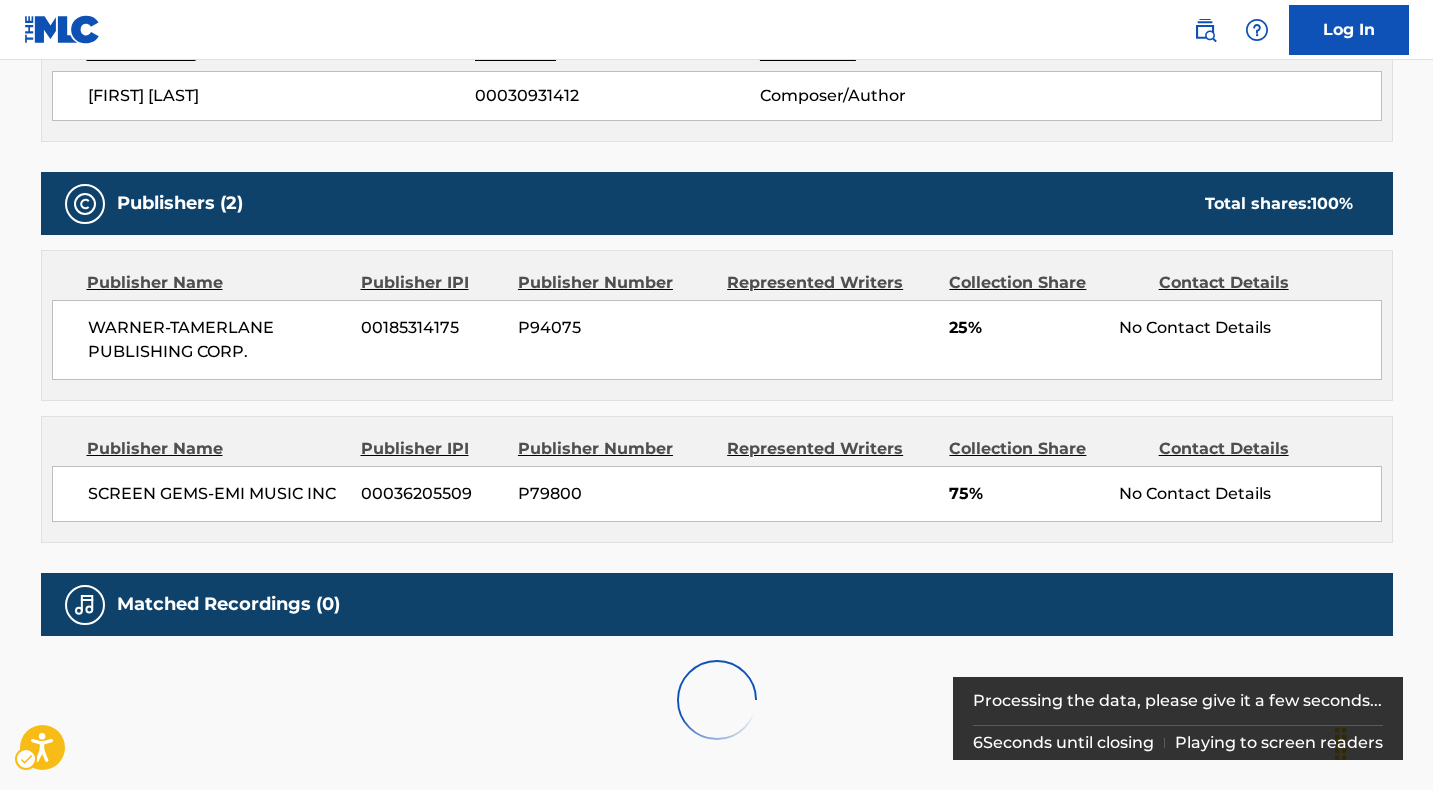 scroll, scrollTop: 0, scrollLeft: 0, axis: both 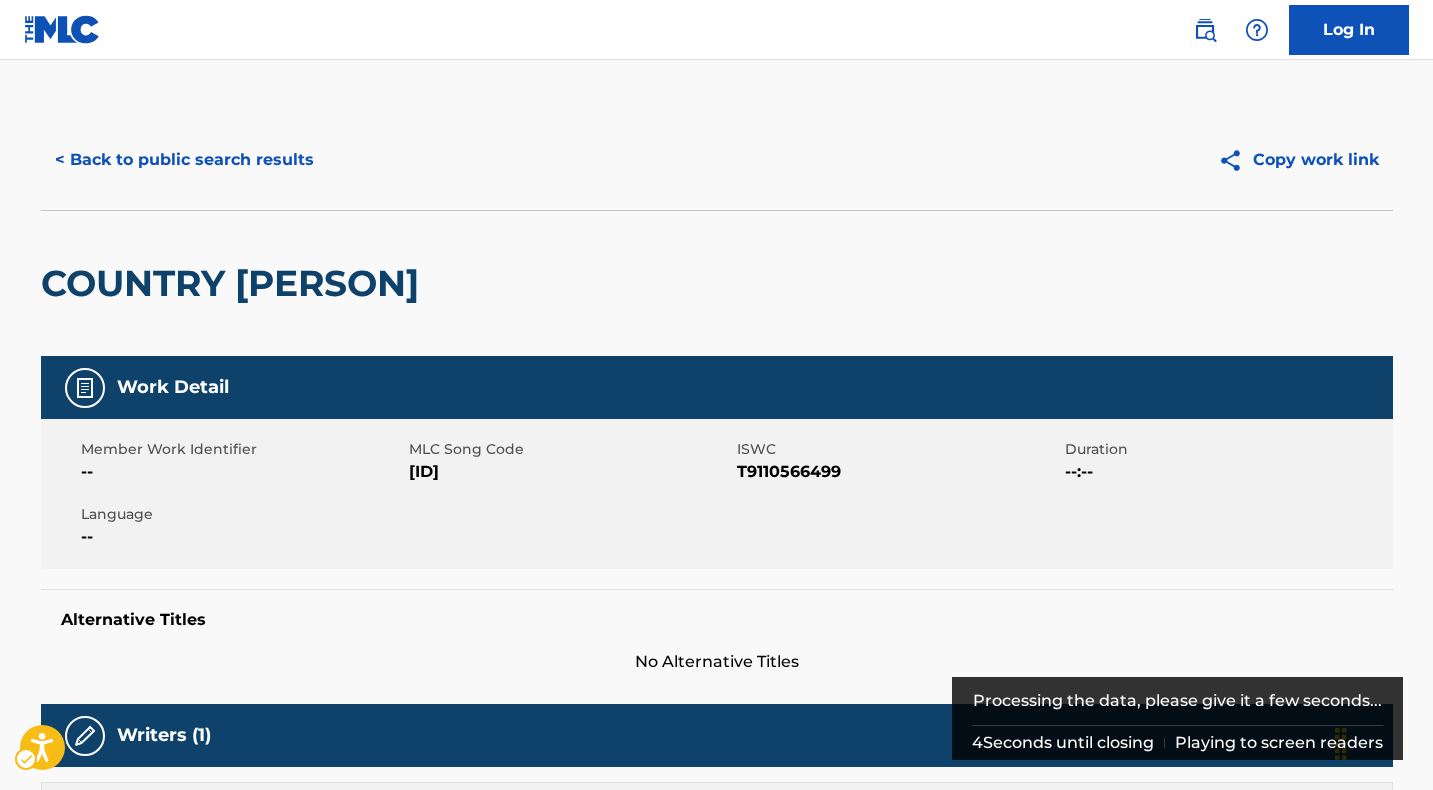 click on "MLC Song Code -  C71391" at bounding box center (570, 472) 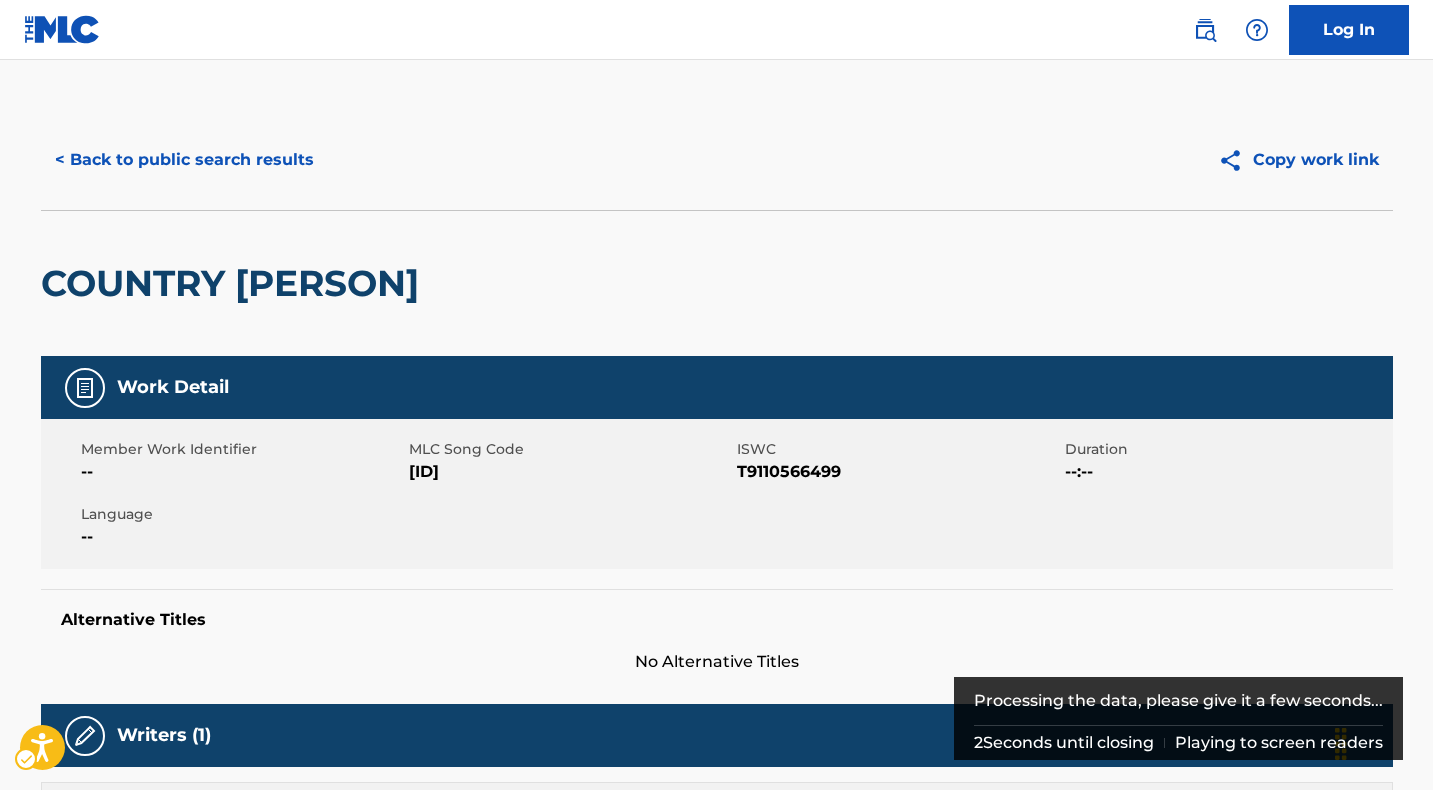 copy on "[ID]" 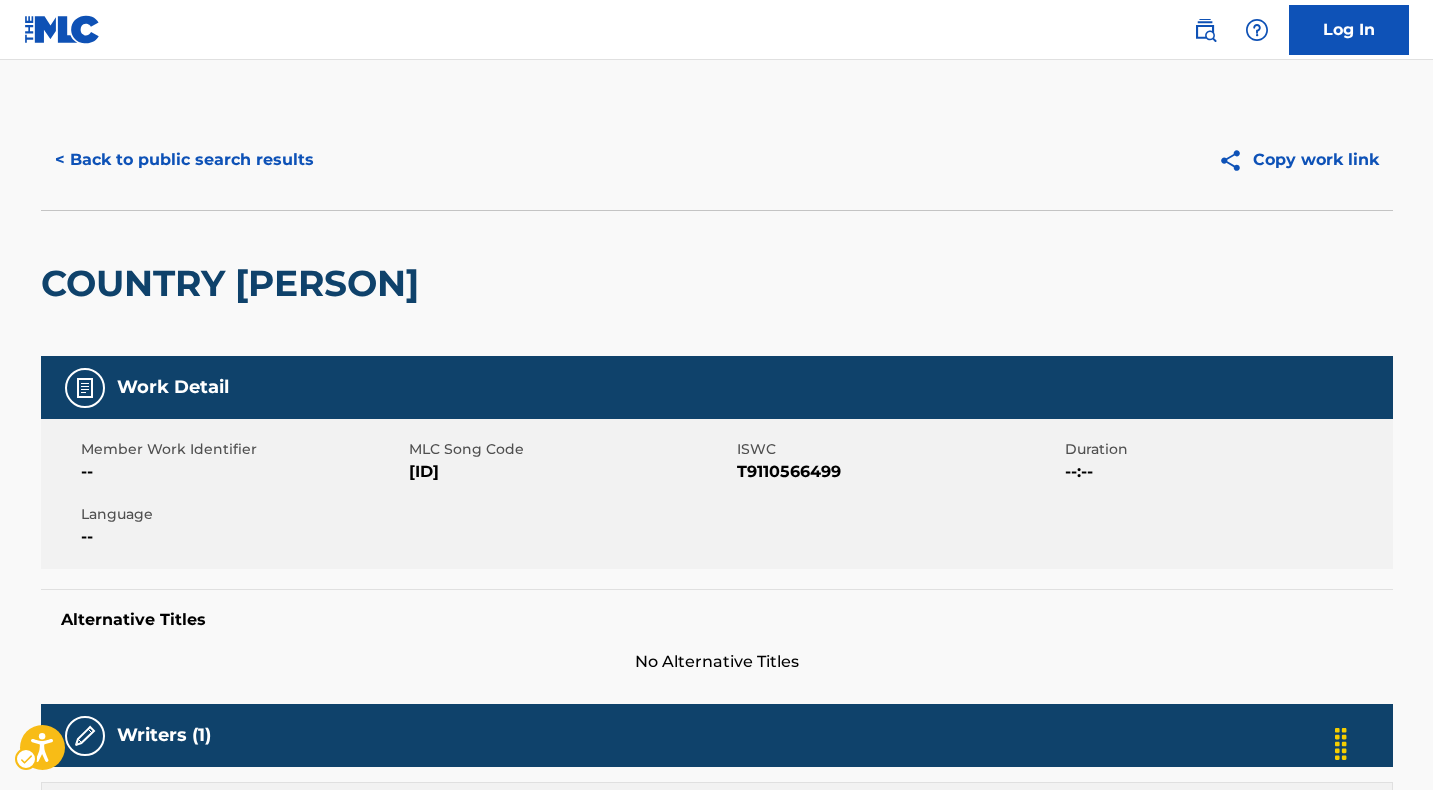 click on "ISWC -  T9110566499" at bounding box center (898, 472) 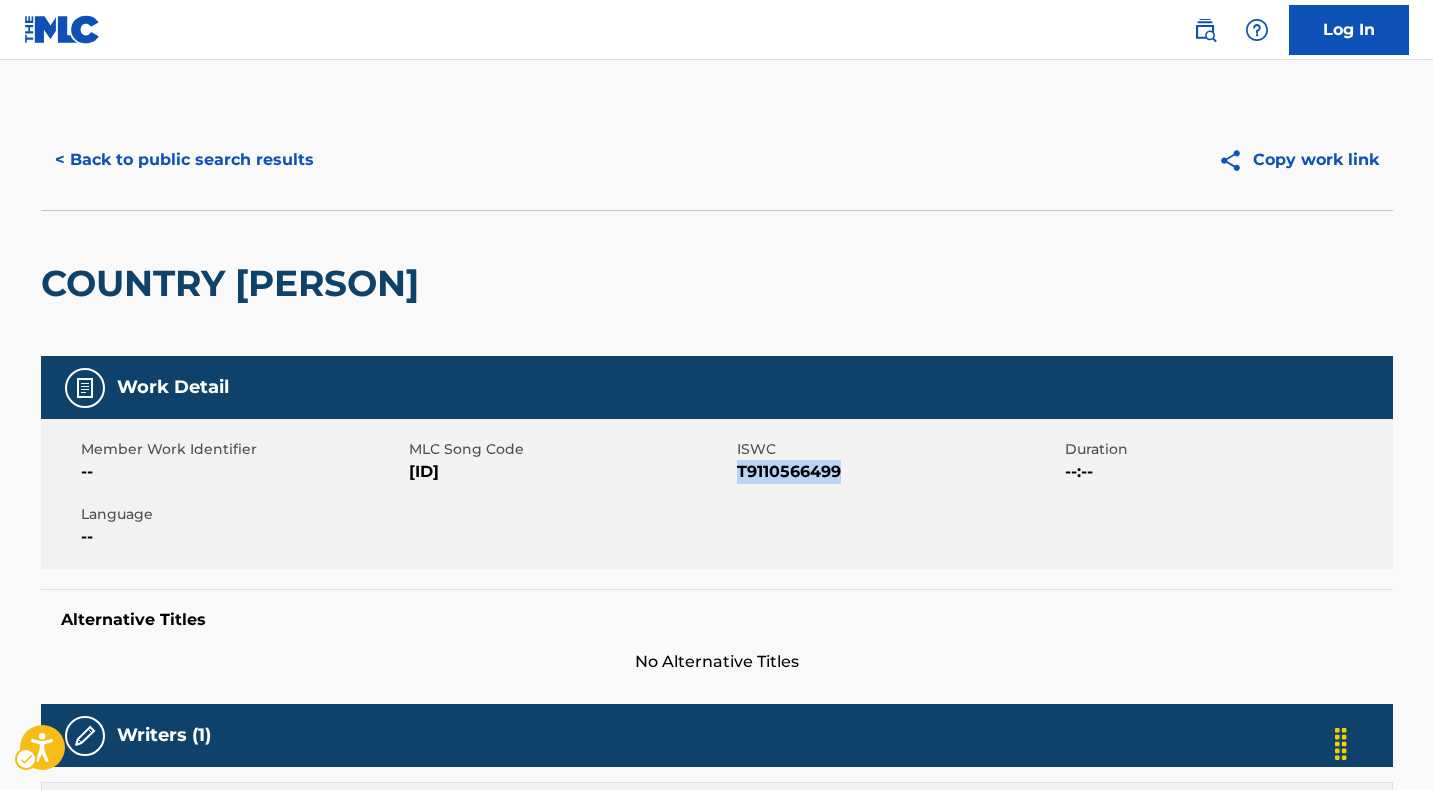 click on "ISWC -  T9110566499" at bounding box center (898, 472) 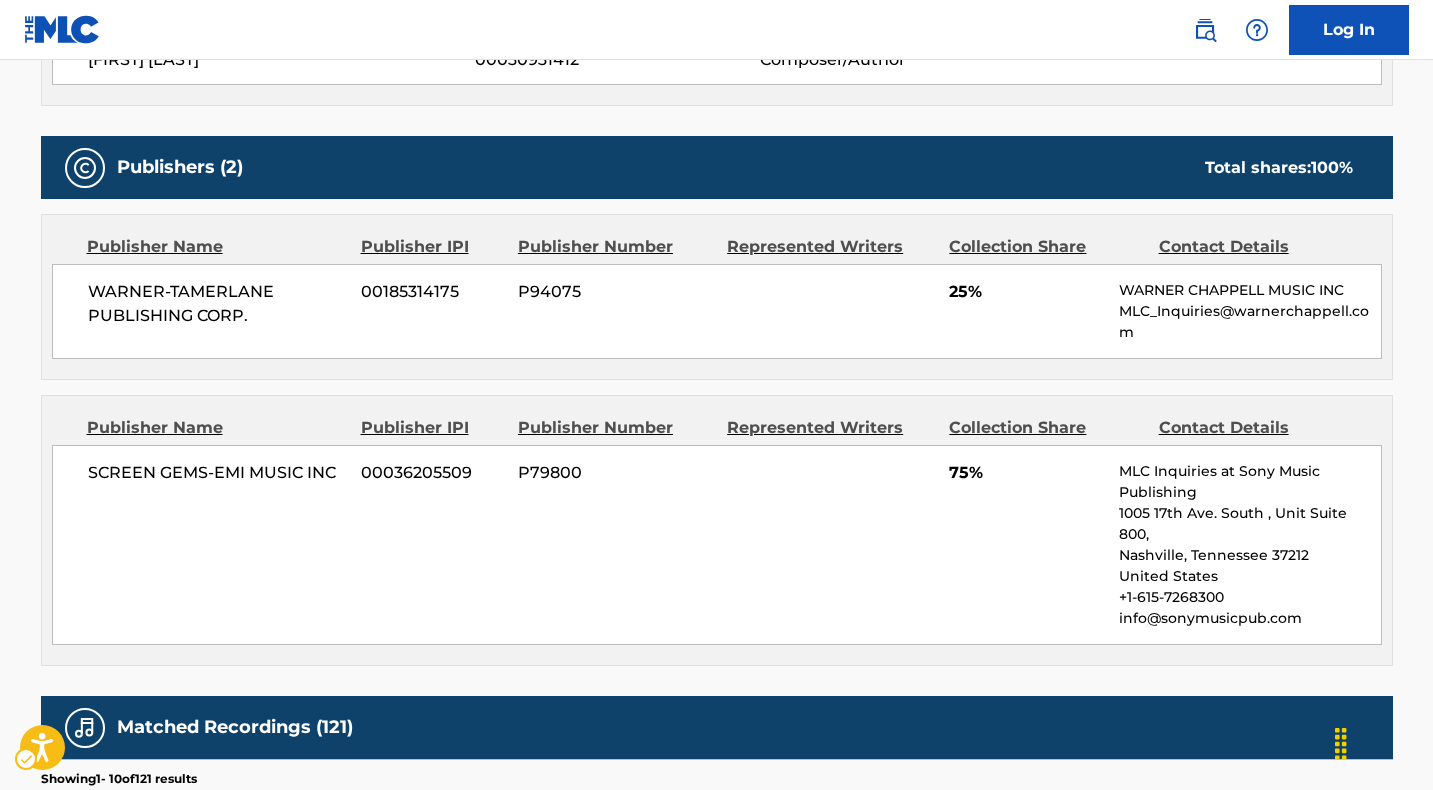 scroll, scrollTop: 801, scrollLeft: 0, axis: vertical 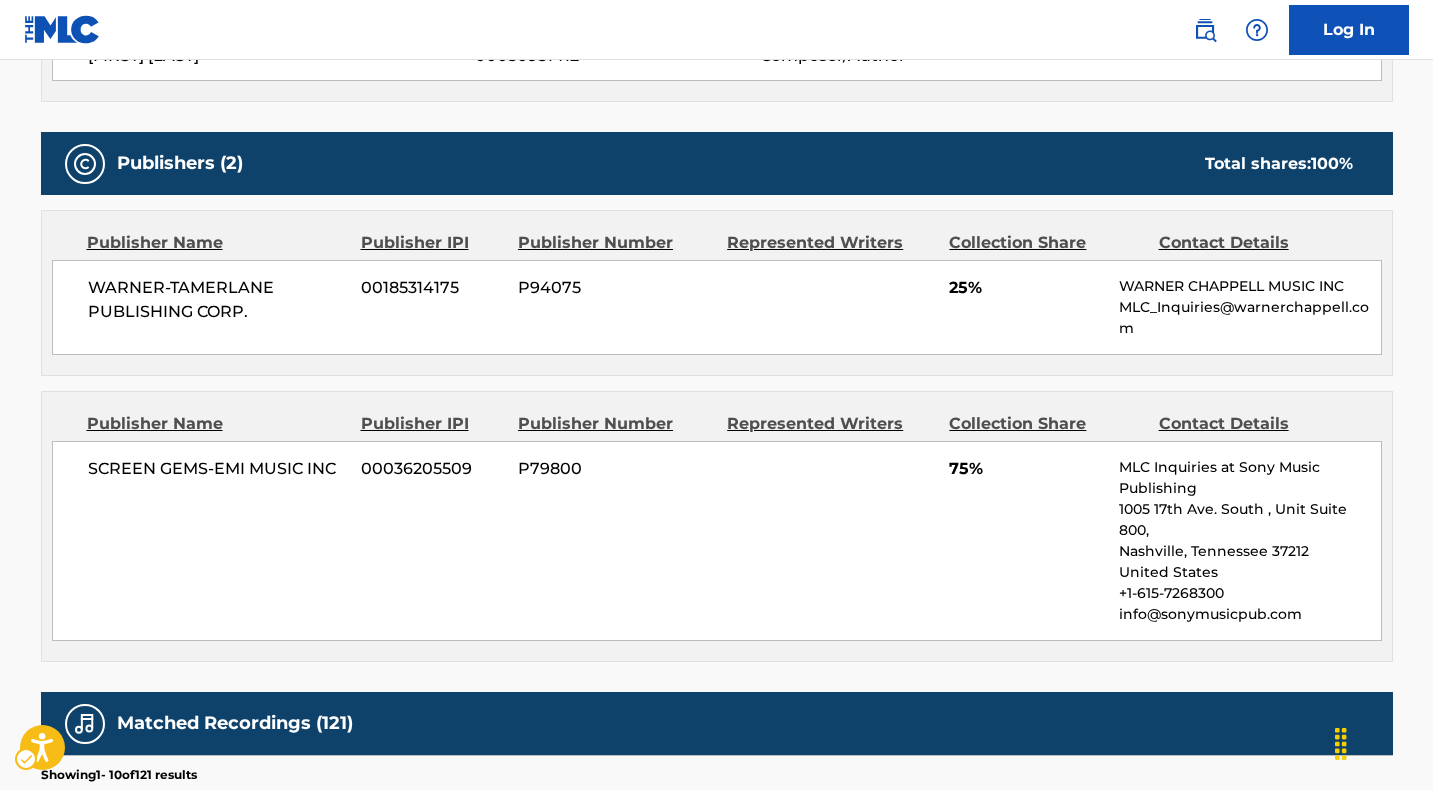 click on "SCREEN GEMS-EMI MUSIC INC" at bounding box center [217, 469] 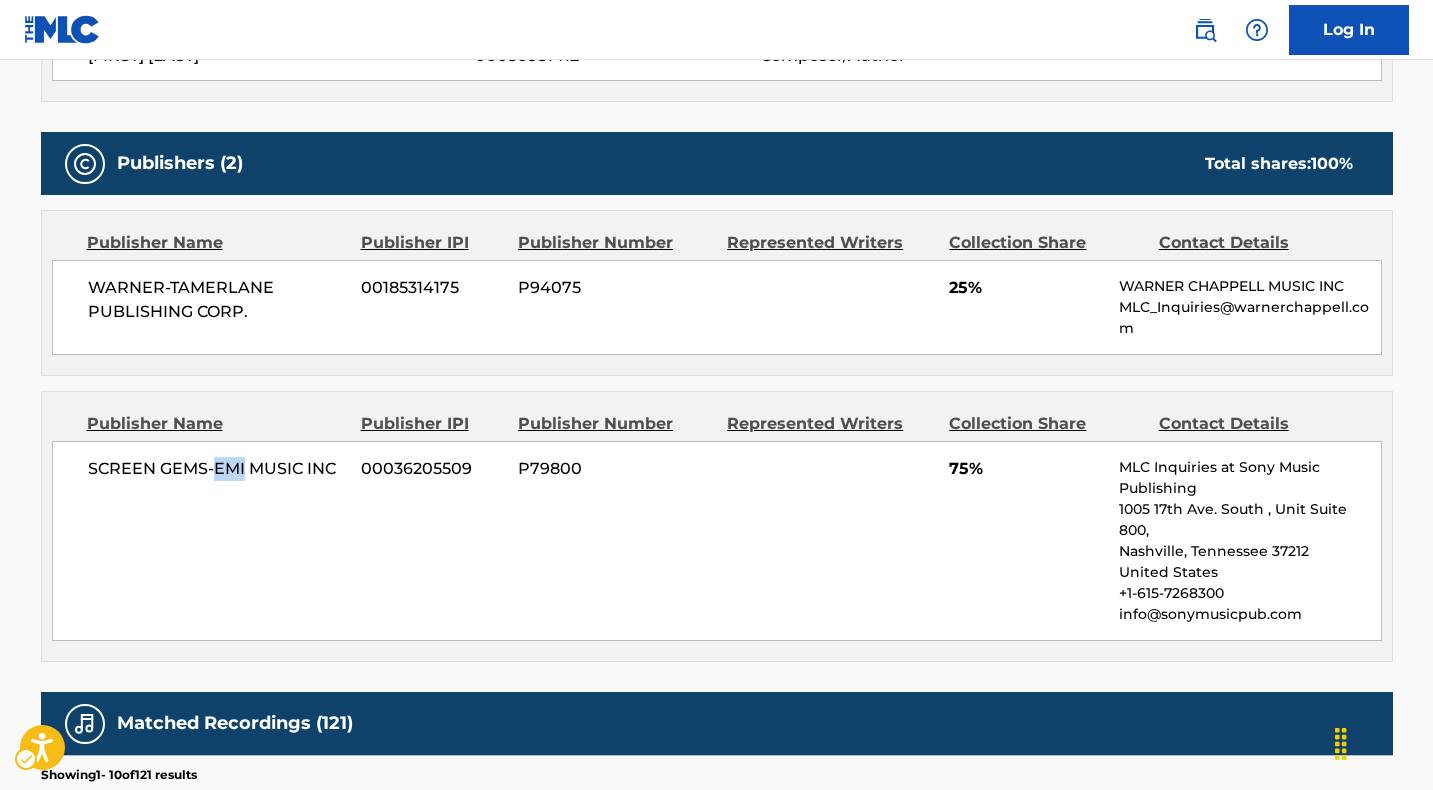 click on "SCREEN GEMS-EMI MUSIC INC" at bounding box center [217, 469] 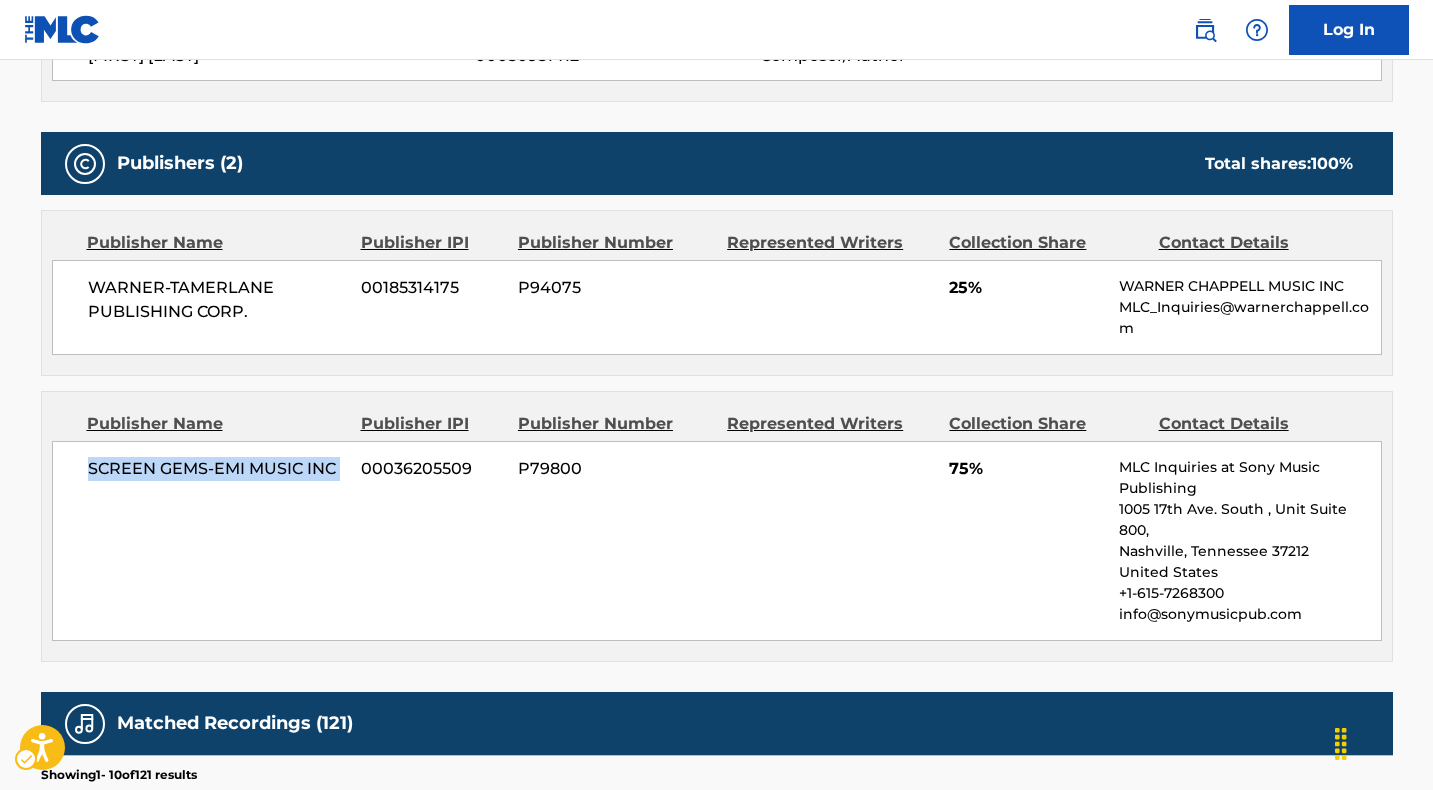 click on "SCREEN GEMS-EMI MUSIC INC" at bounding box center (217, 469) 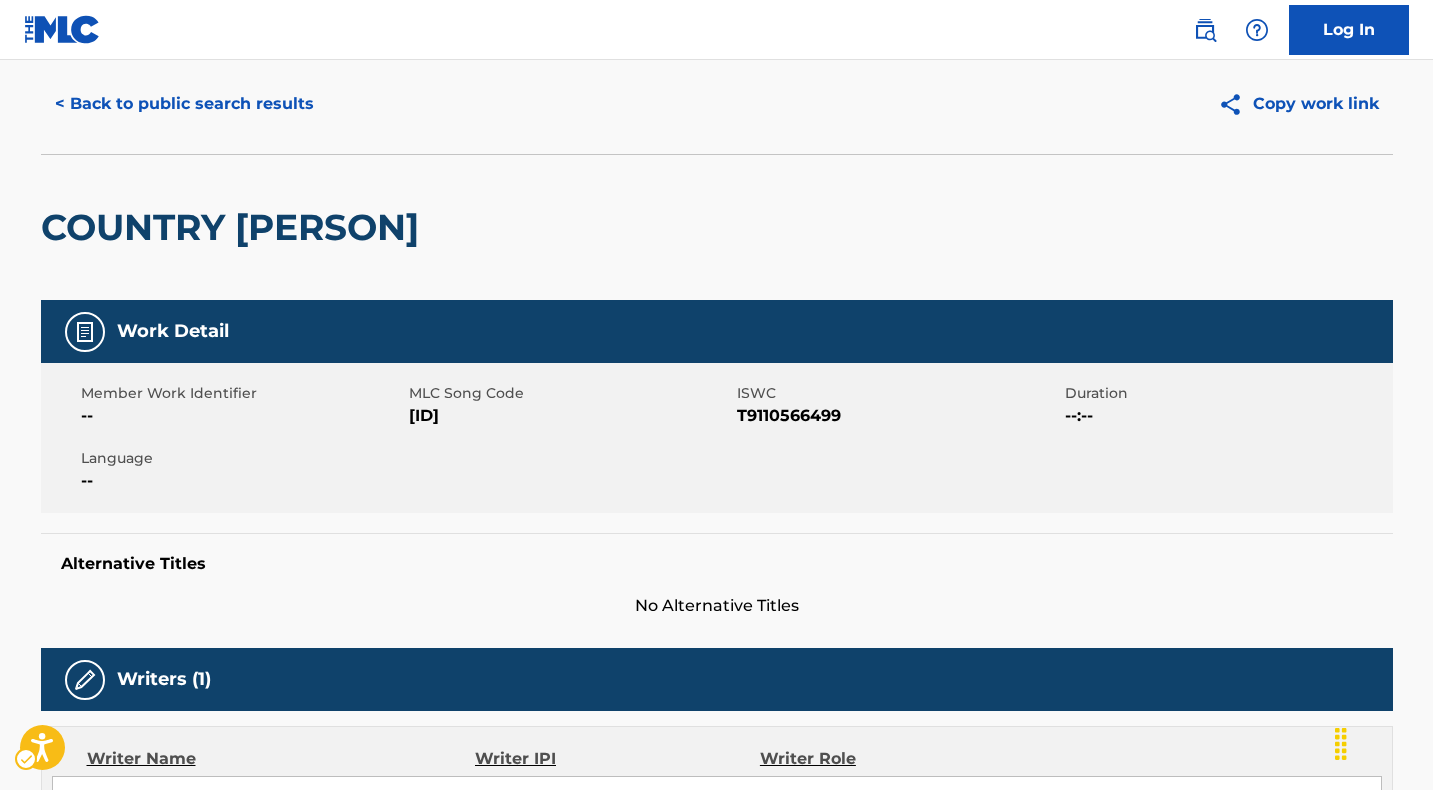 scroll, scrollTop: 0, scrollLeft: 0, axis: both 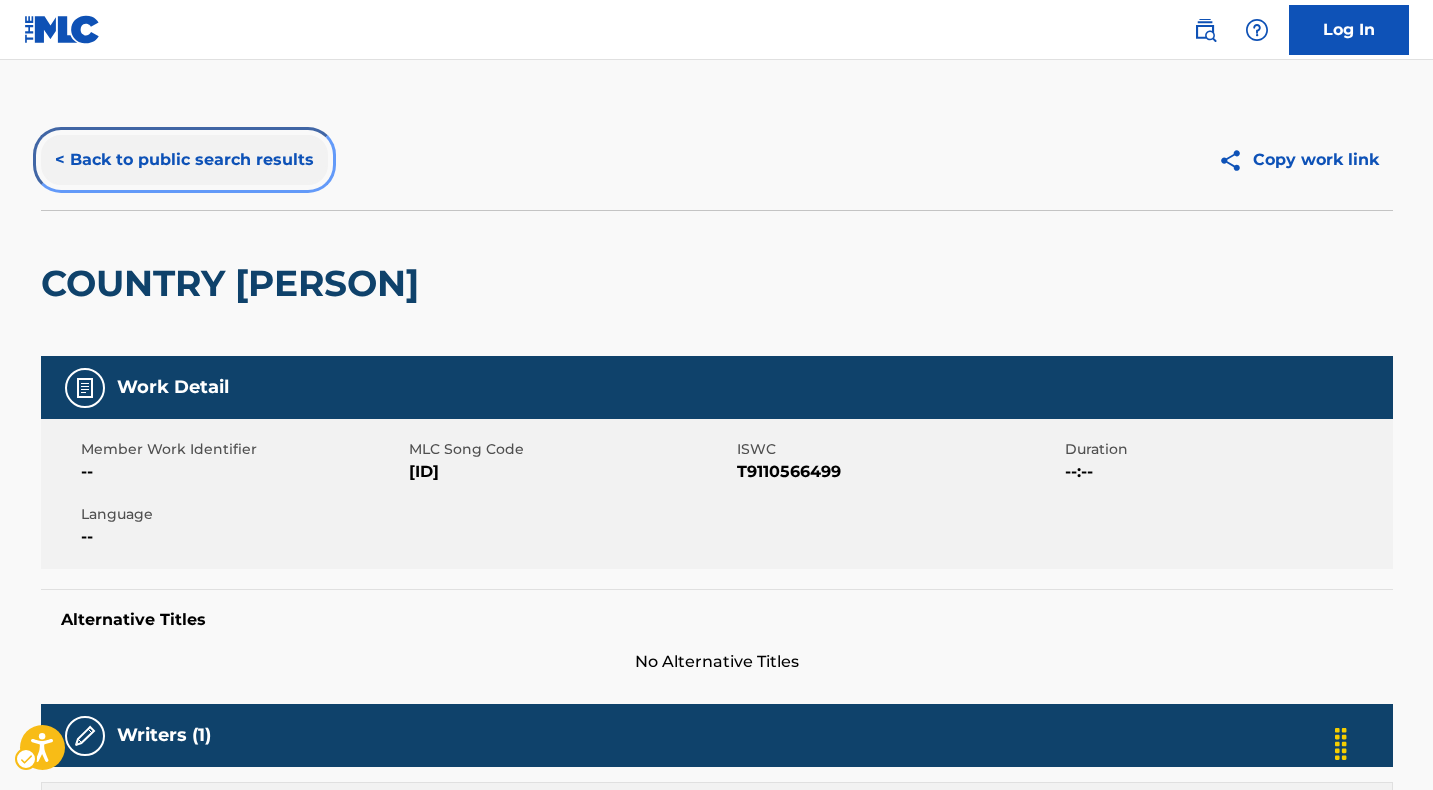 click on "< Back to public search results" at bounding box center (184, 160) 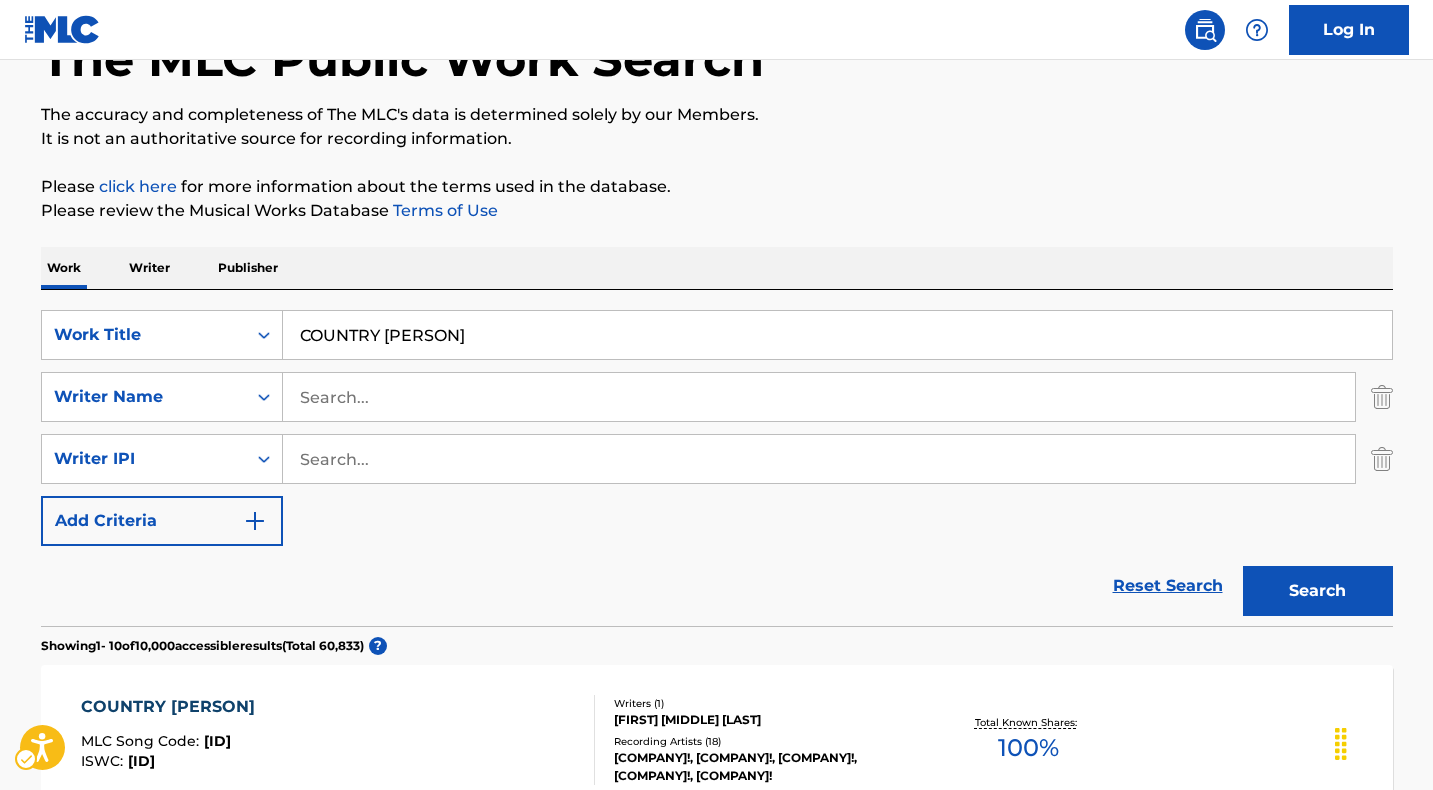 scroll, scrollTop: 0, scrollLeft: 0, axis: both 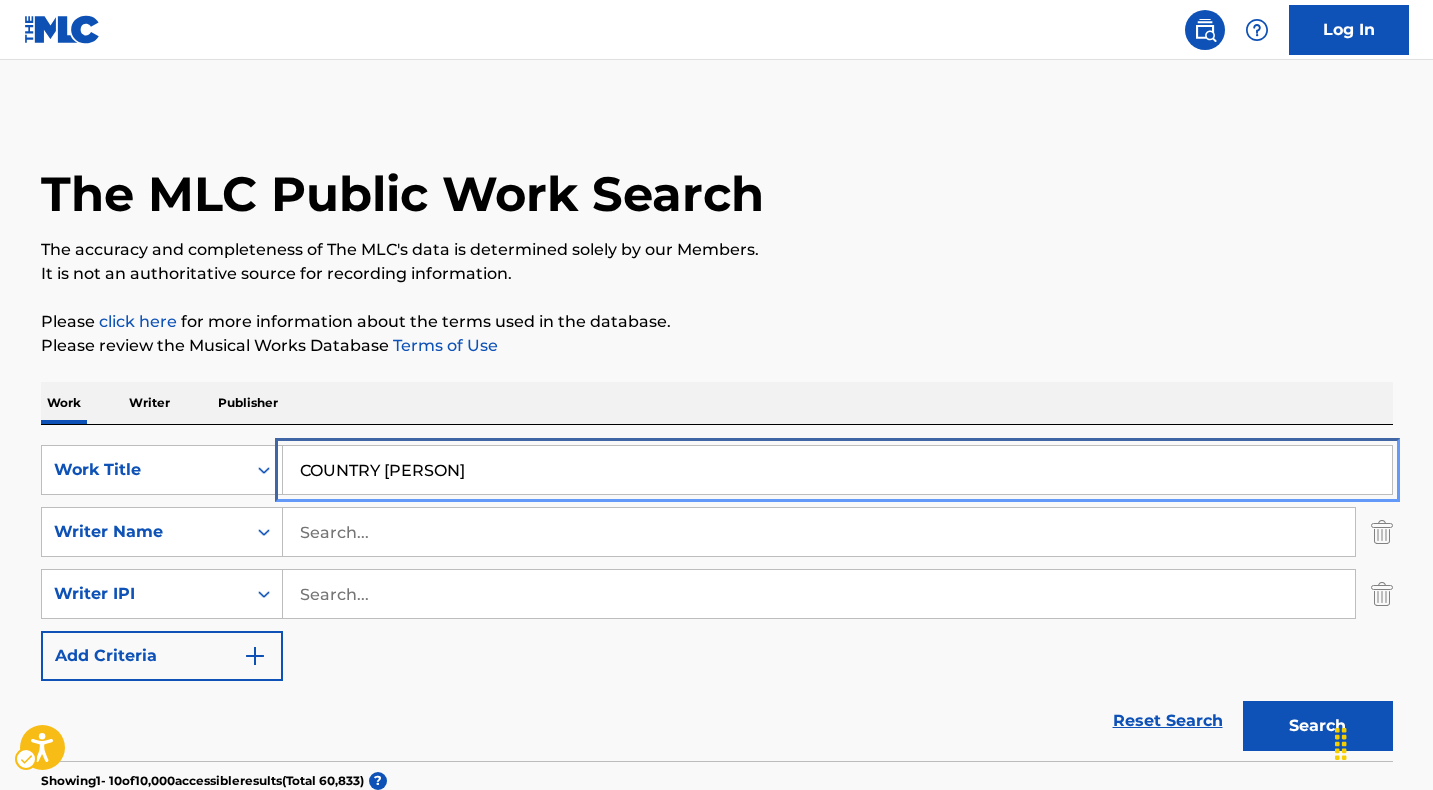 click on "COUNTRY [PERSON]" at bounding box center (837, 470) 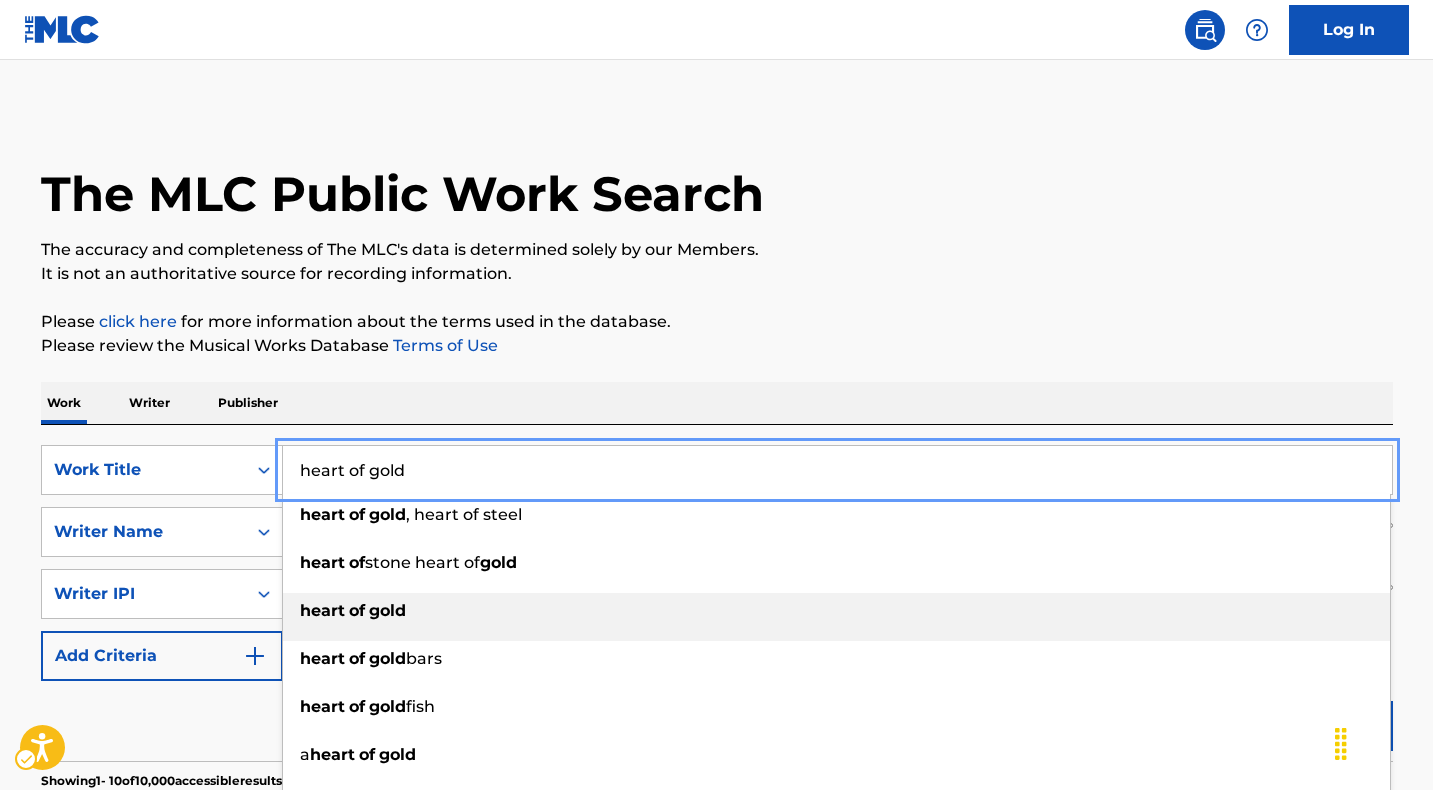 type on "heart of gold" 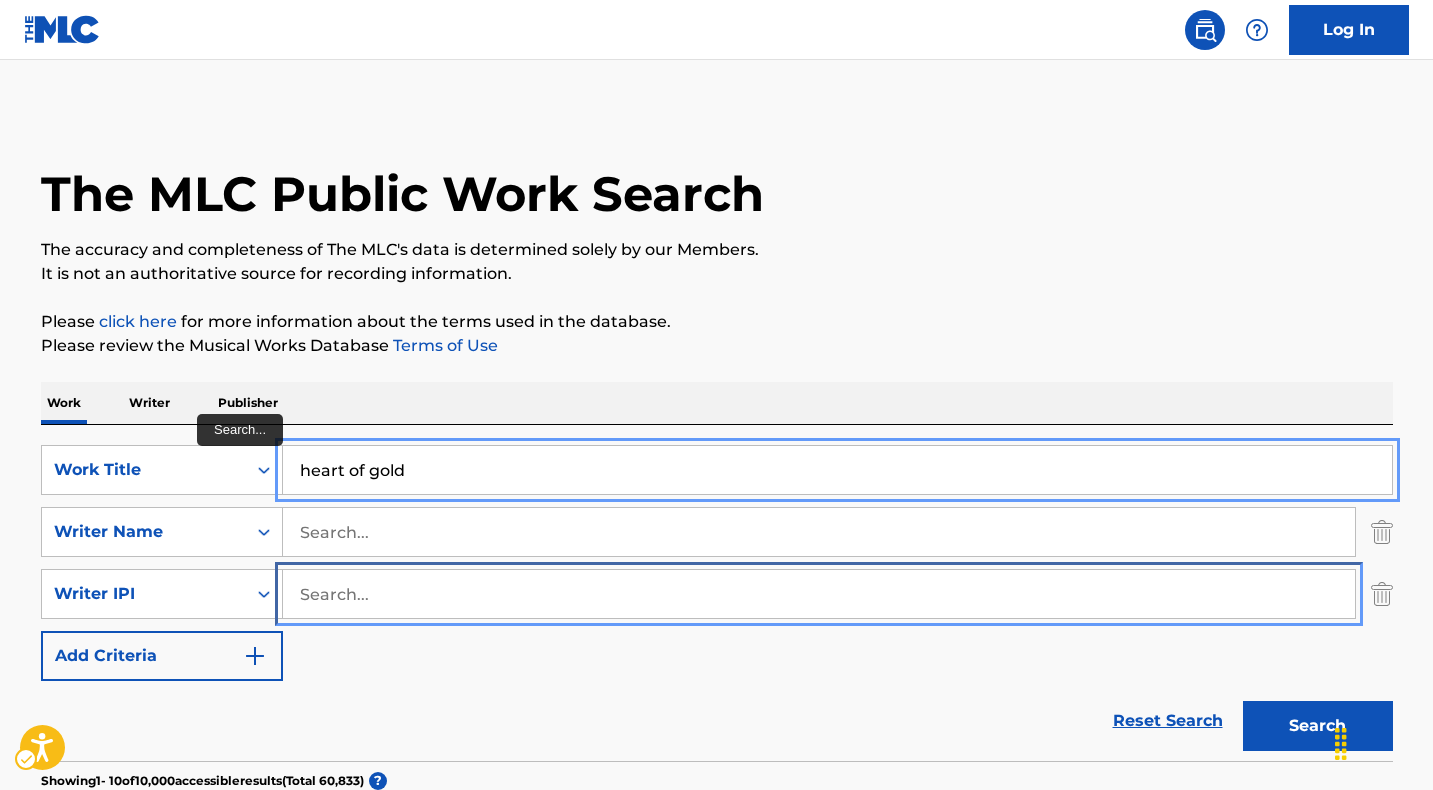 click at bounding box center [819, 594] 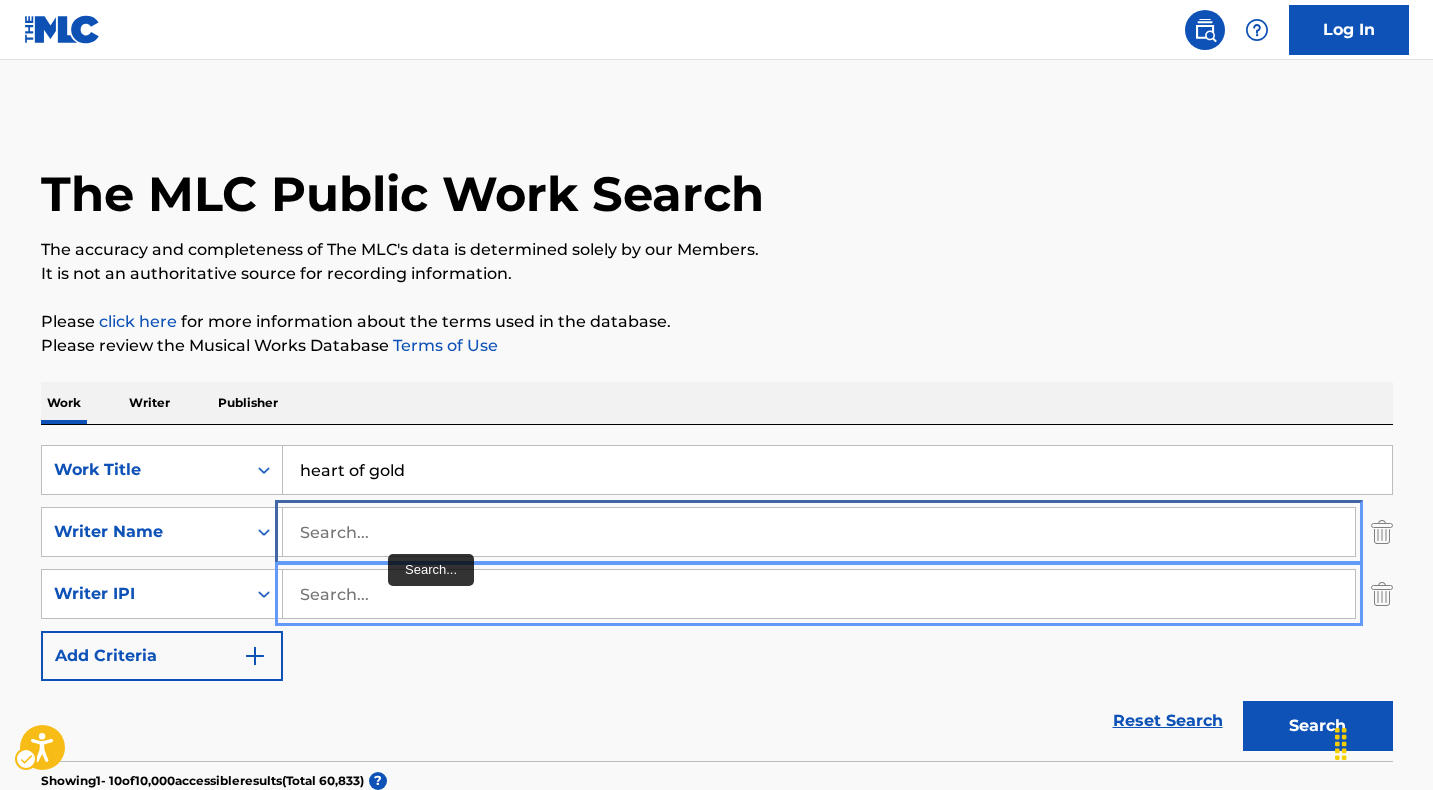 click at bounding box center (819, 532) 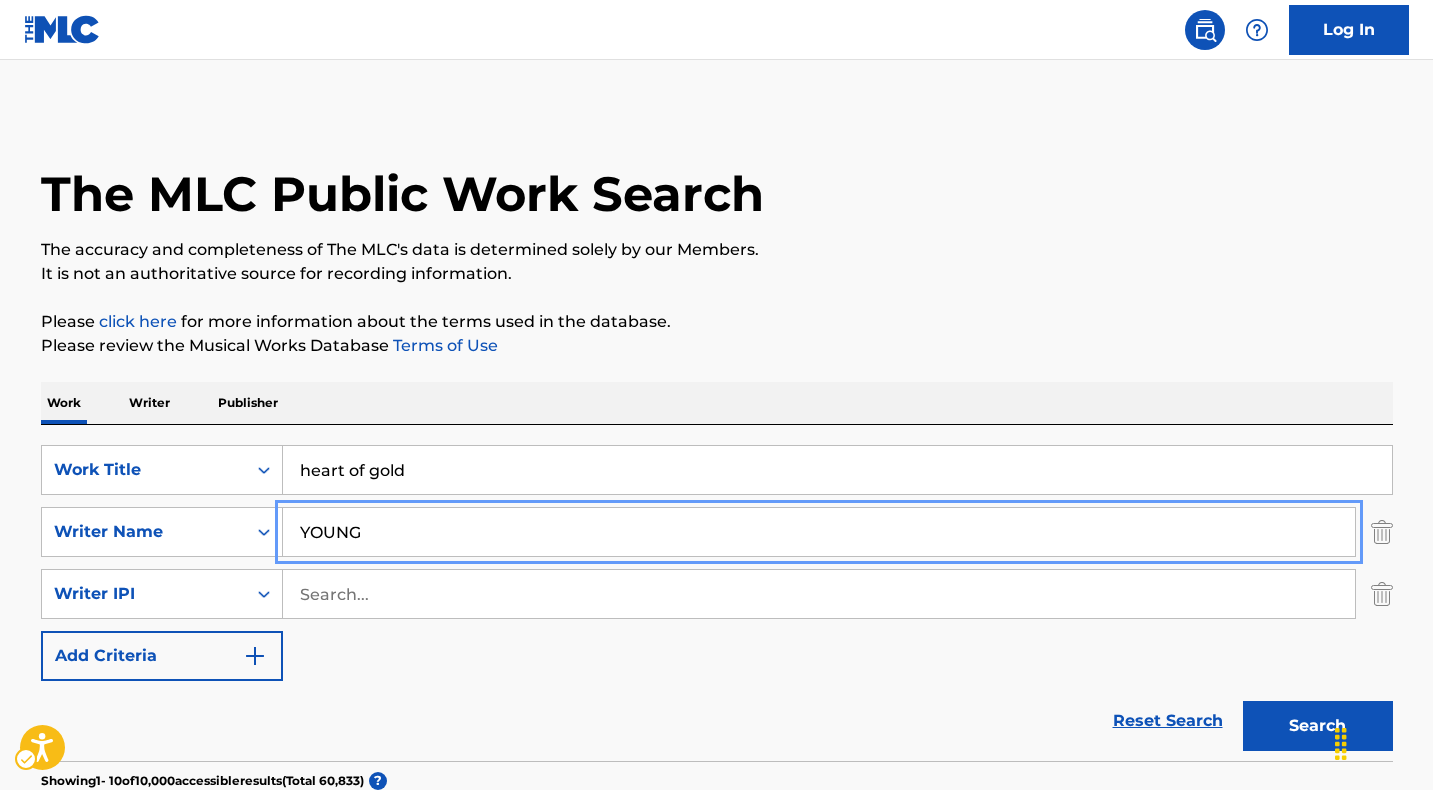 type on "YOUNG" 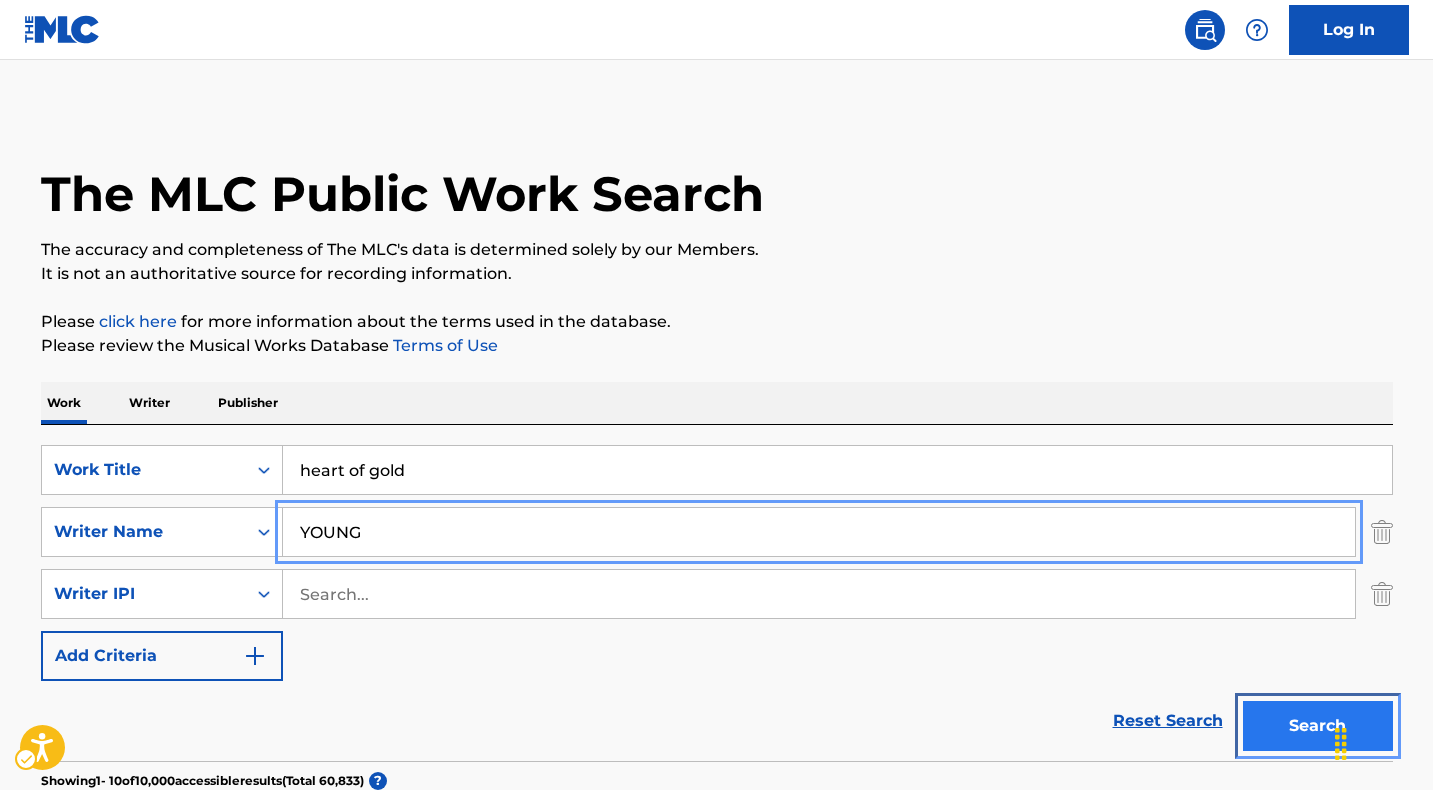 click on "Search" at bounding box center [1318, 726] 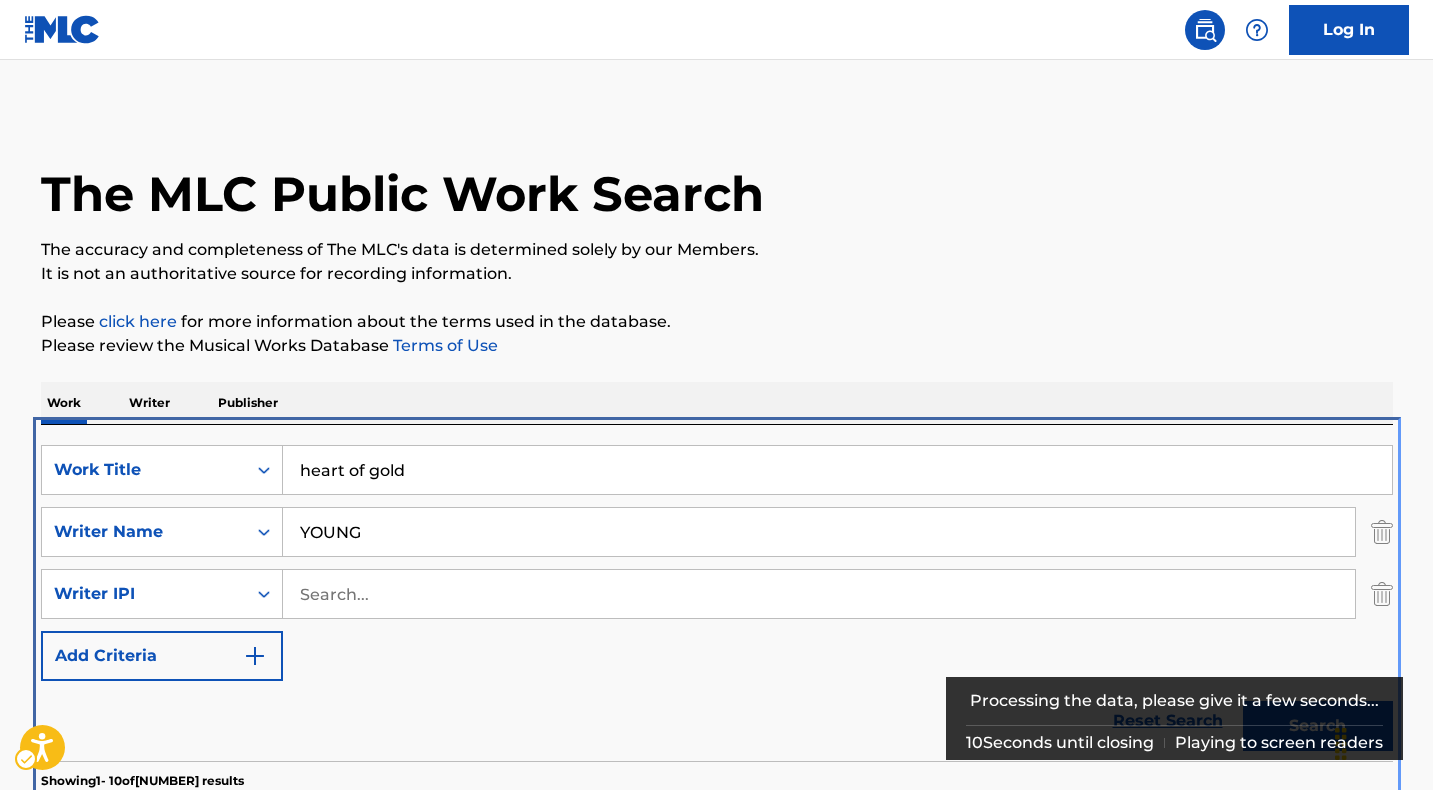 scroll, scrollTop: 425, scrollLeft: 0, axis: vertical 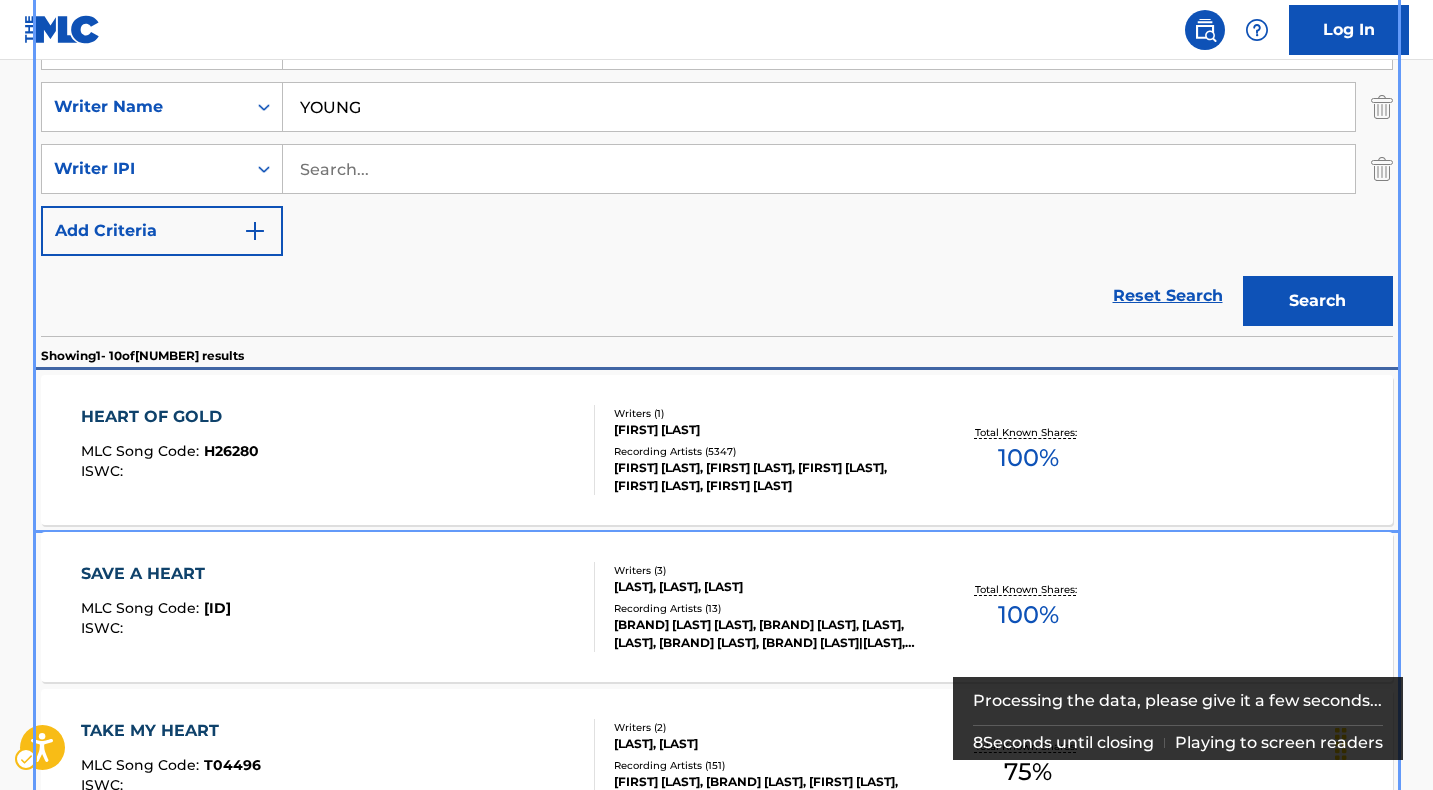 click on "HEART OF GOLD" at bounding box center [170, 417] 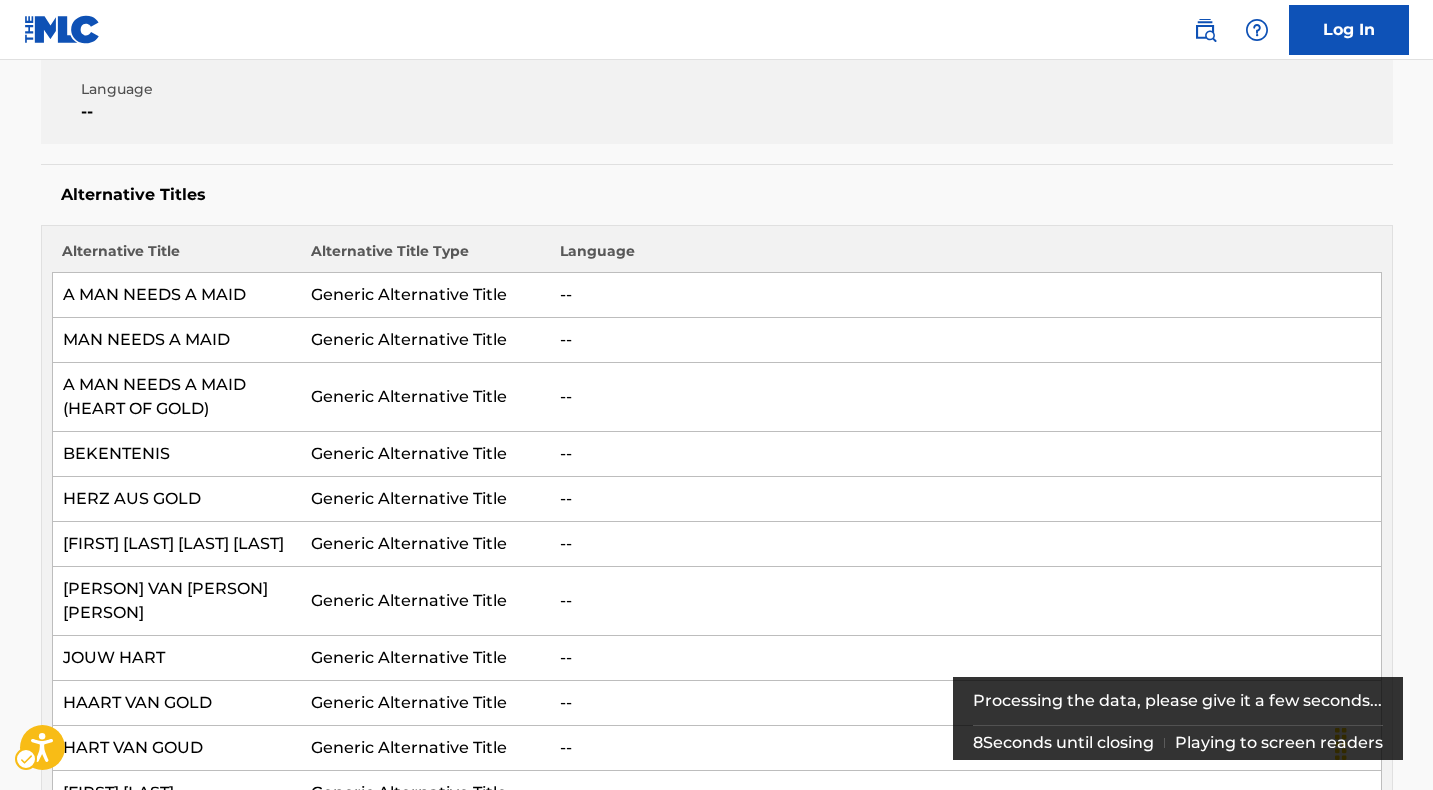 scroll, scrollTop: 0, scrollLeft: 0, axis: both 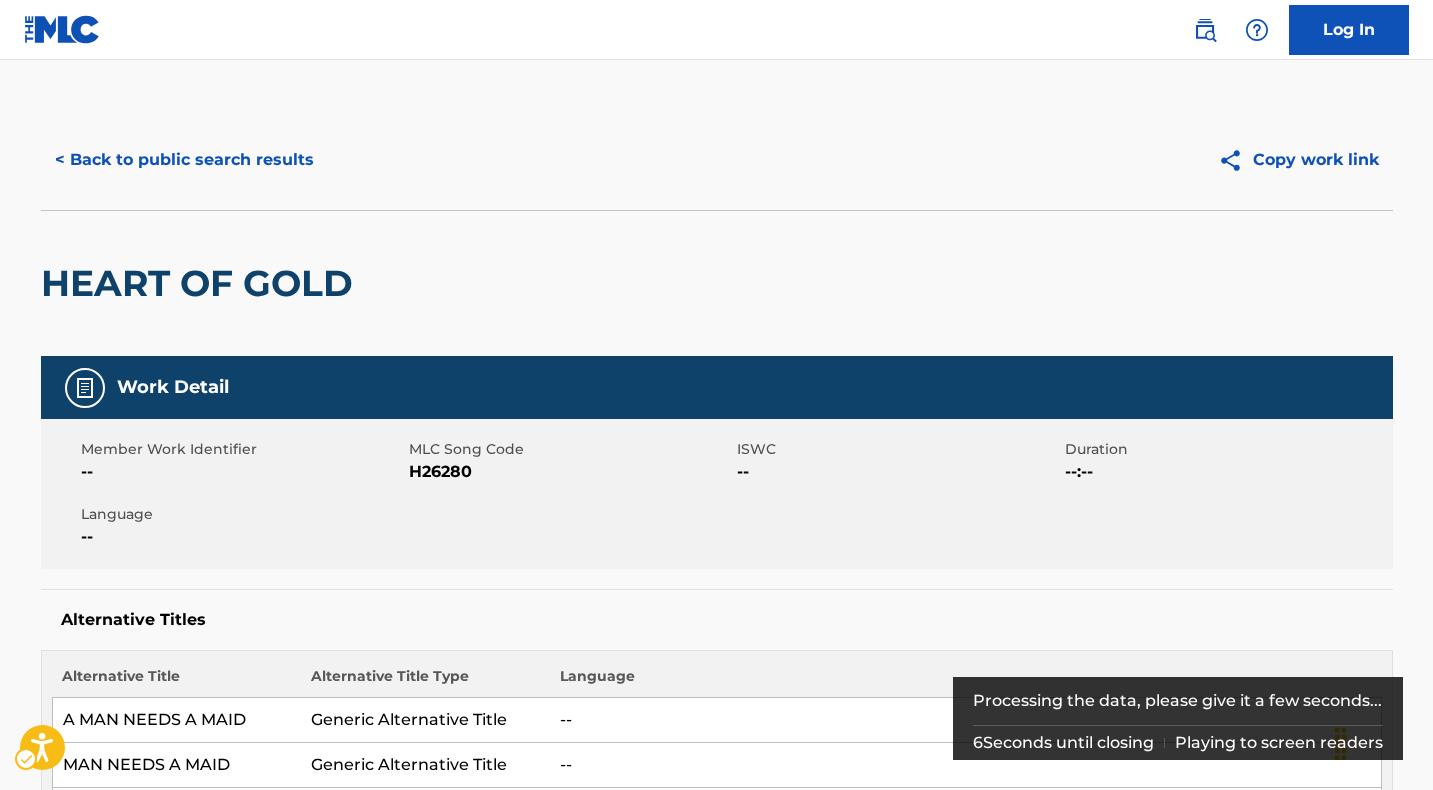 click on "MLC Song Code -  H26280" at bounding box center [570, 472] 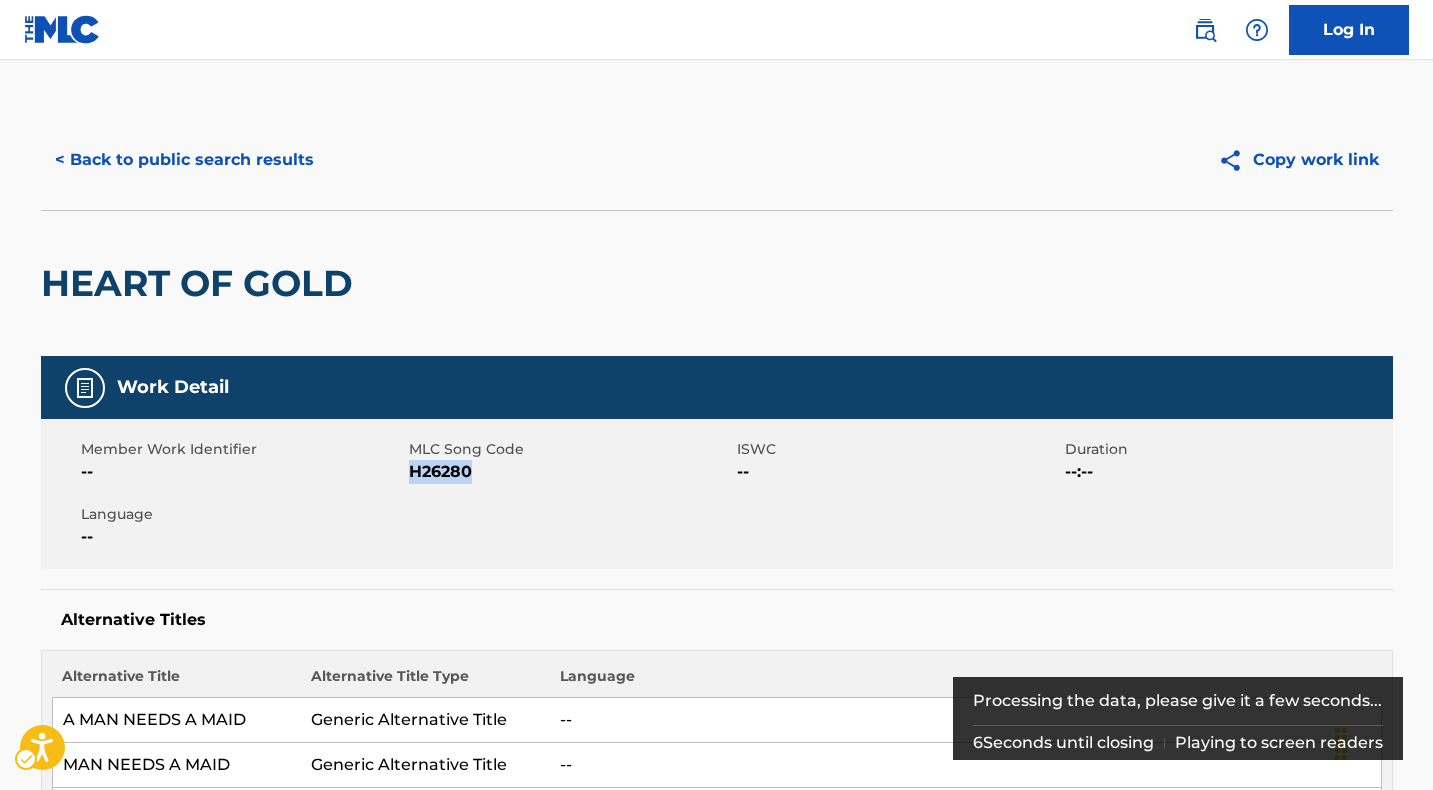 click on "MLC Song Code -  H26280" at bounding box center [570, 472] 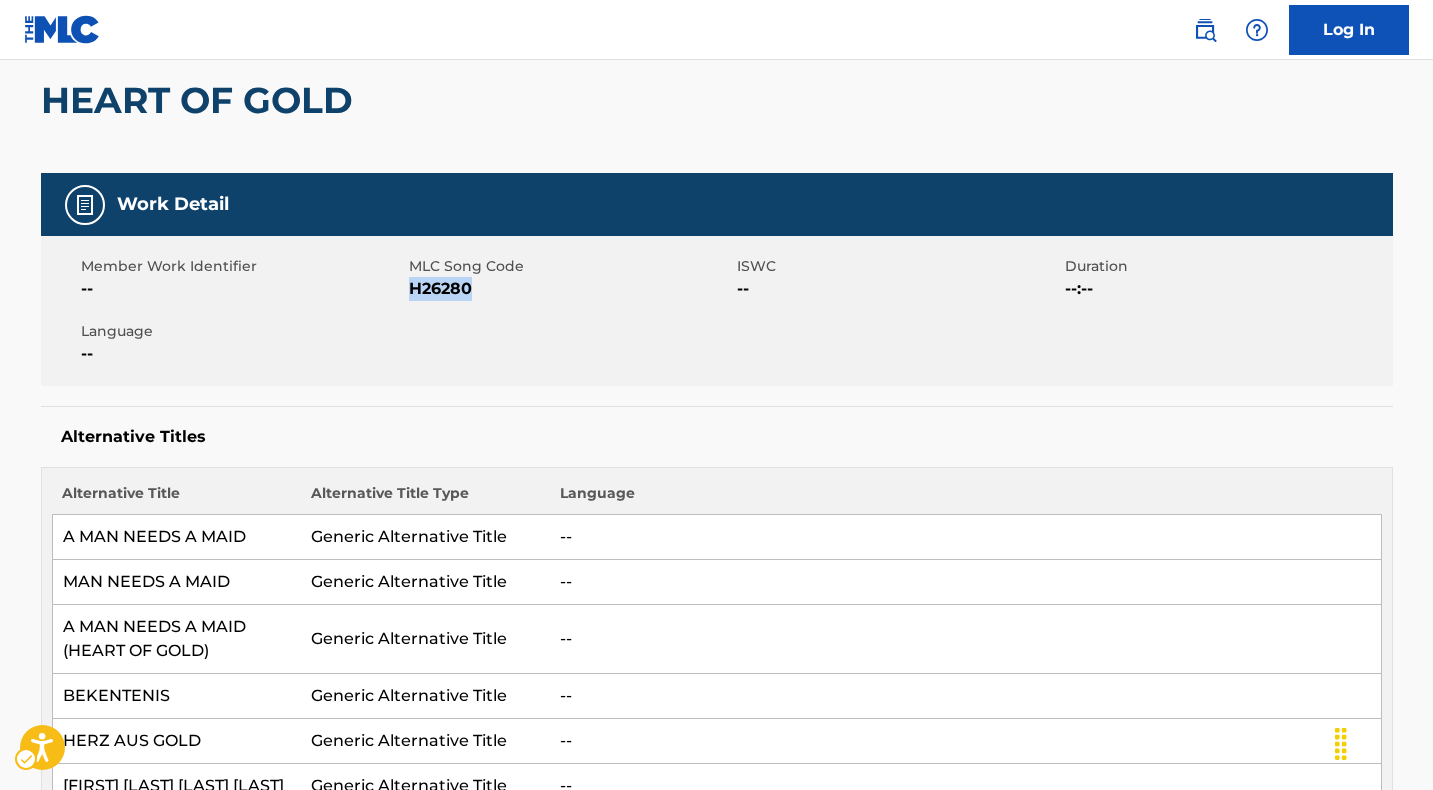 scroll, scrollTop: 0, scrollLeft: 0, axis: both 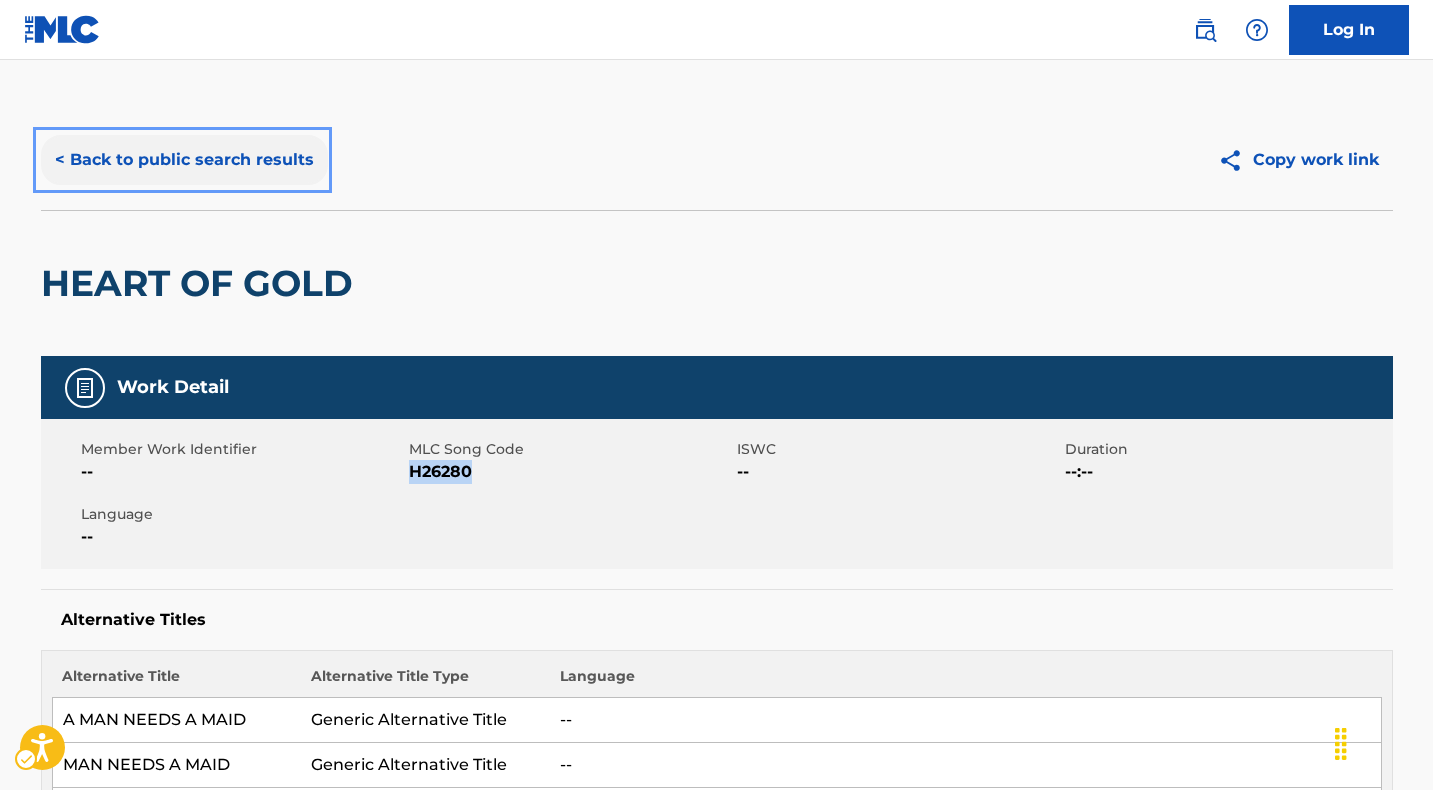 click on "< Back to public search results" at bounding box center [184, 160] 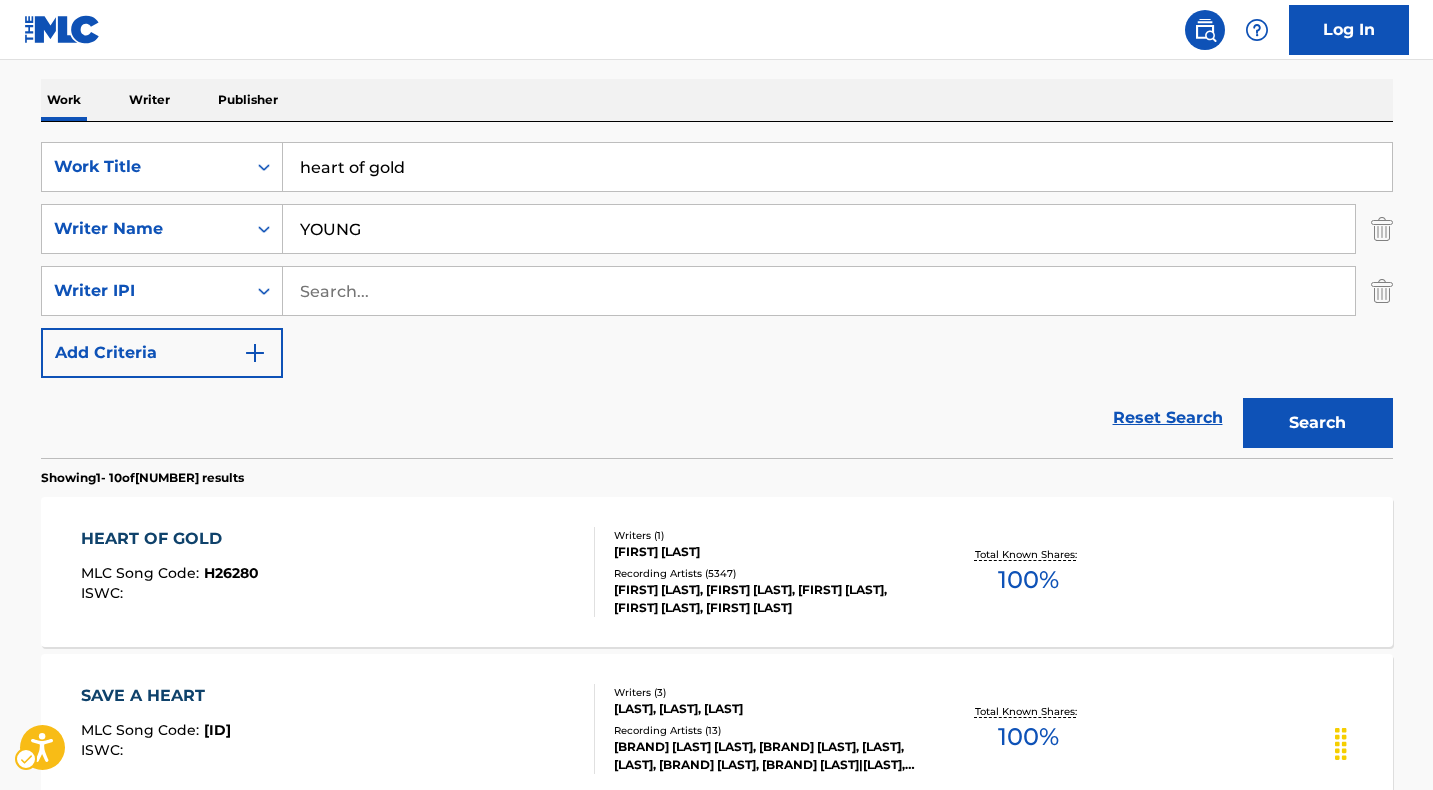 scroll, scrollTop: 300, scrollLeft: 0, axis: vertical 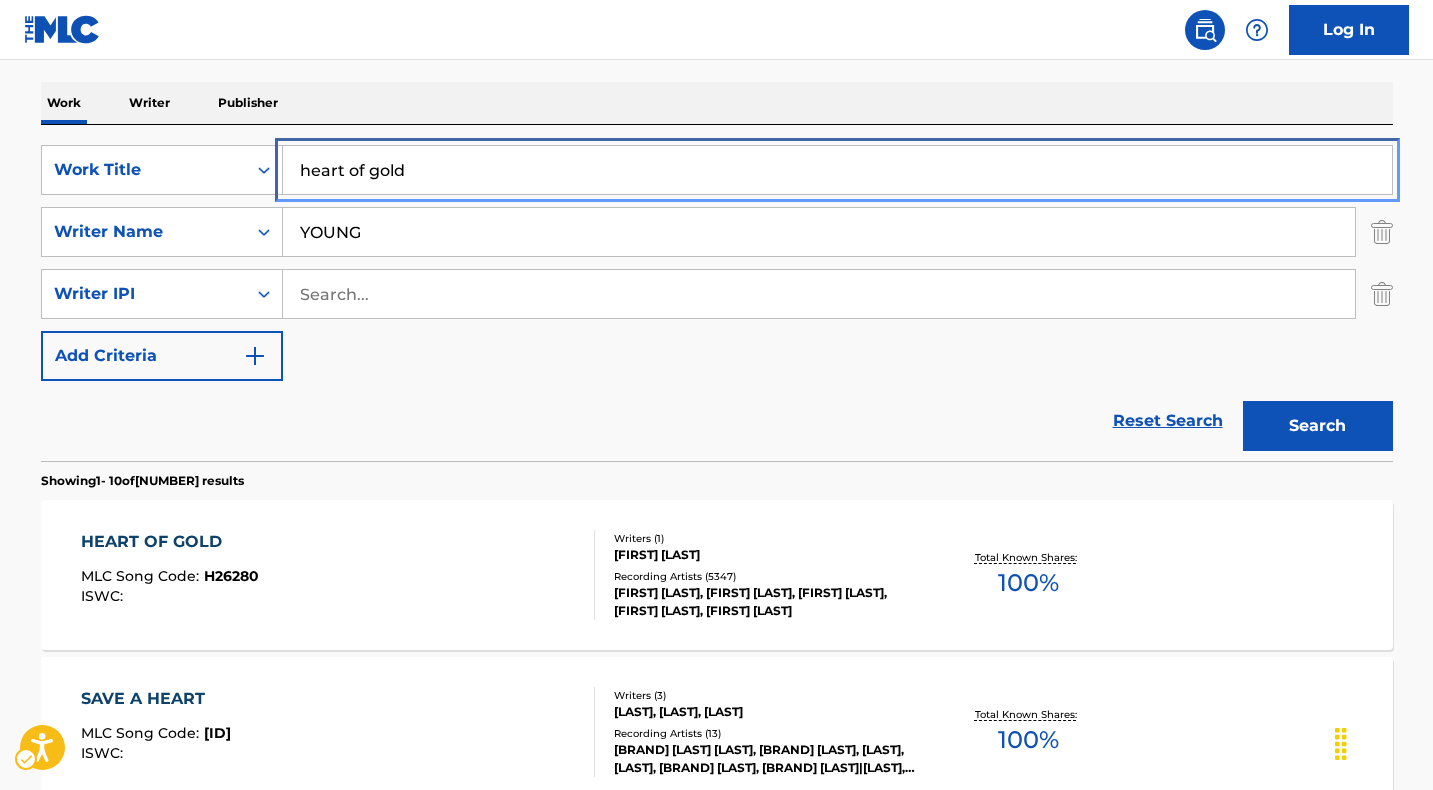 click on "heart of gold" at bounding box center [837, 170] 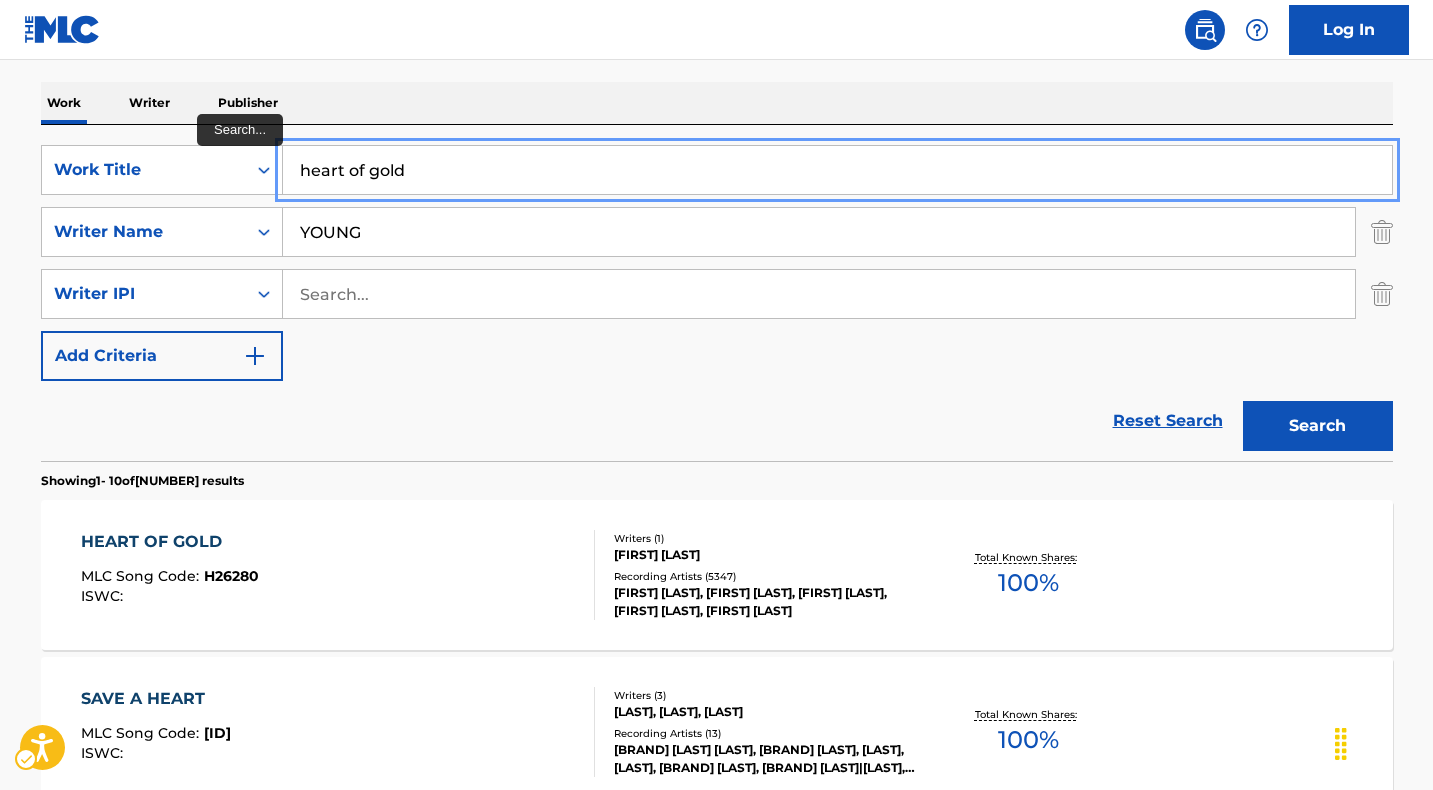 type on "h" 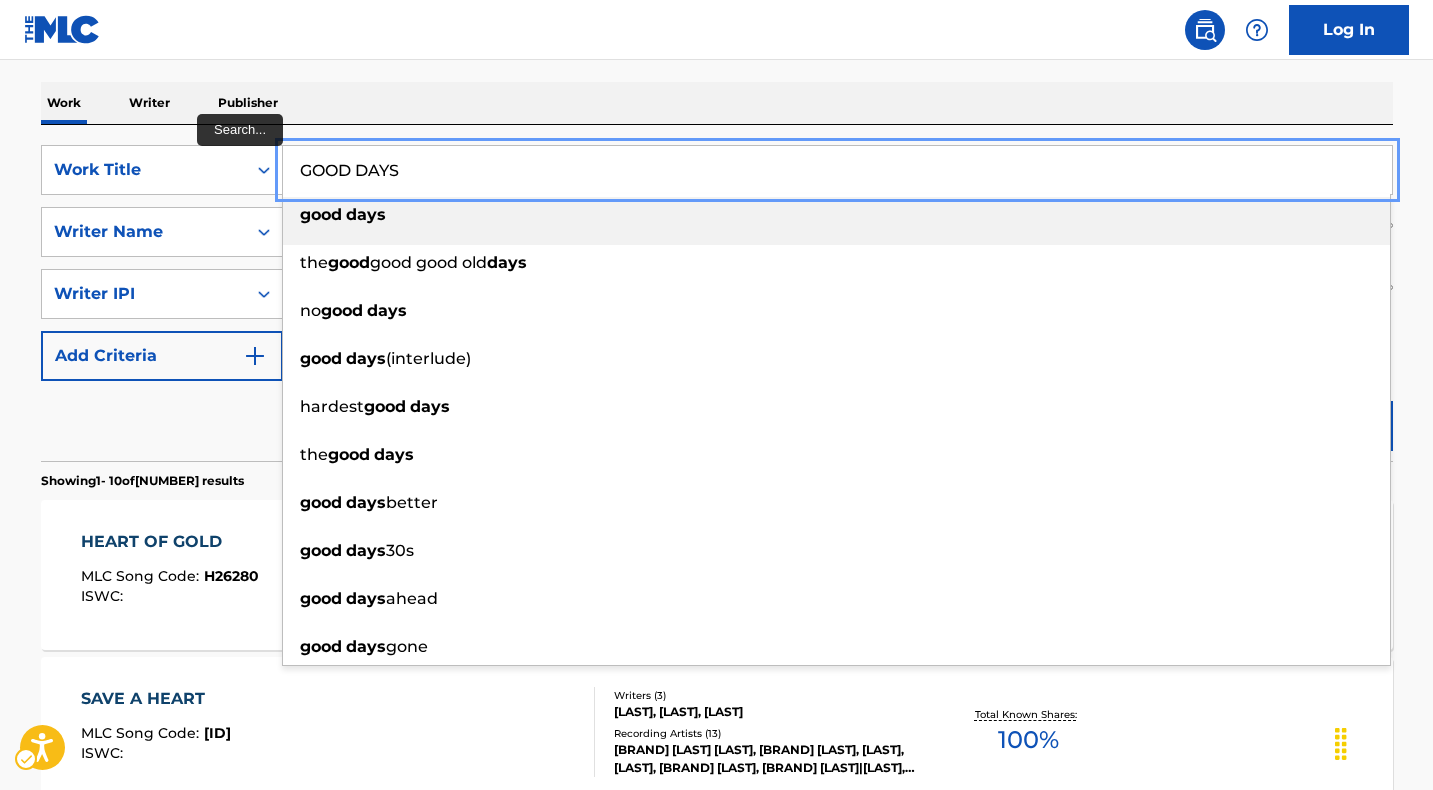 type on "GOOD DAYS" 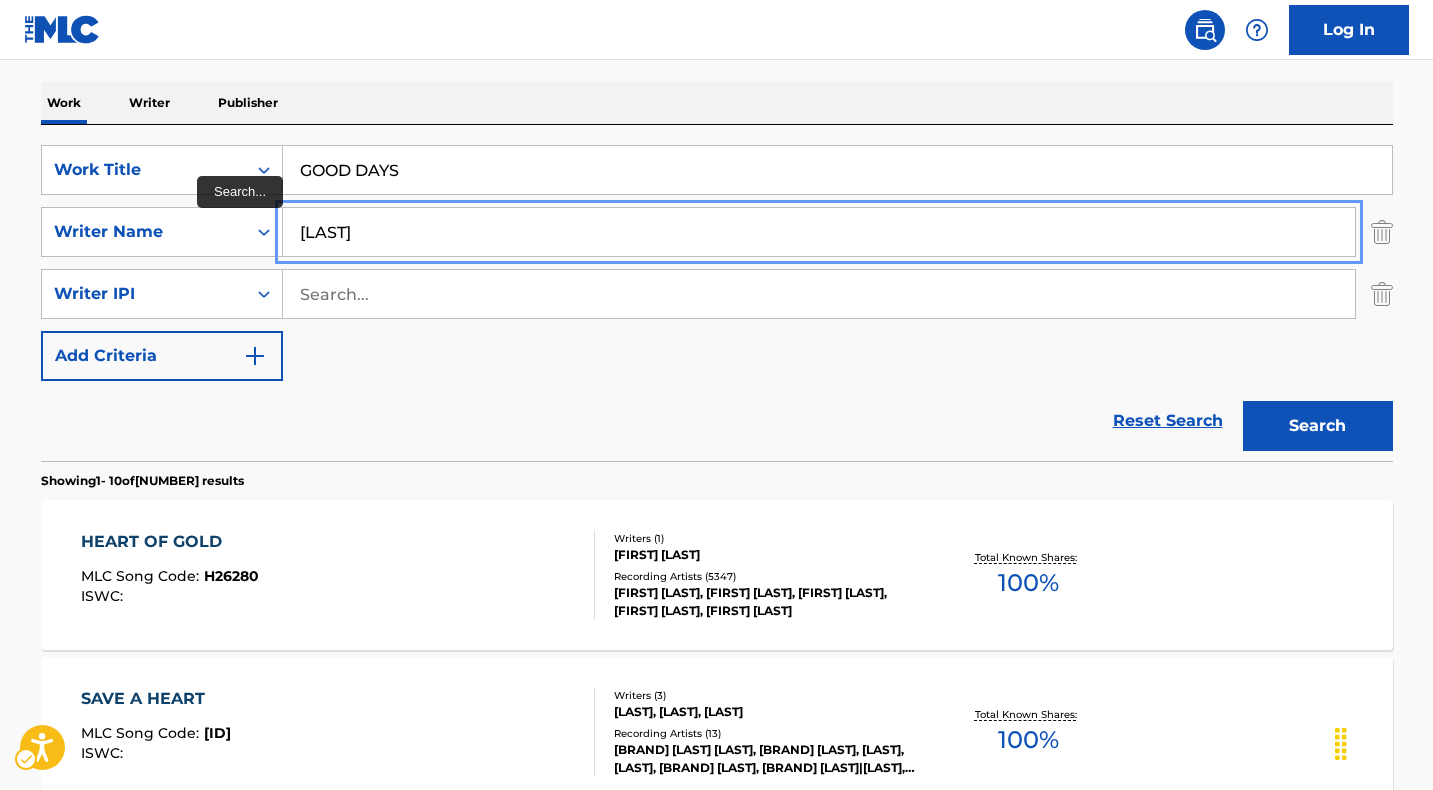 type on "[LAST]" 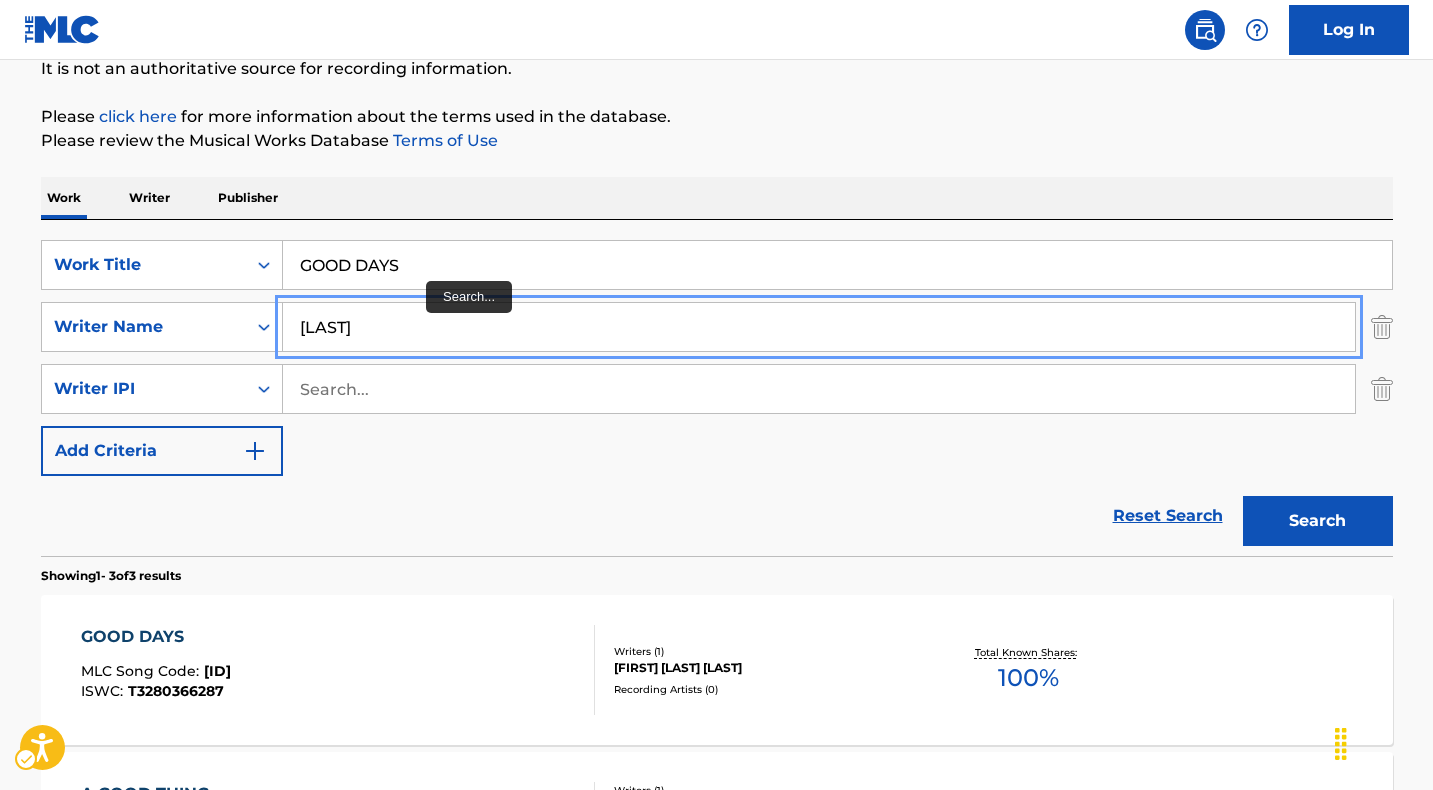scroll, scrollTop: 300, scrollLeft: 0, axis: vertical 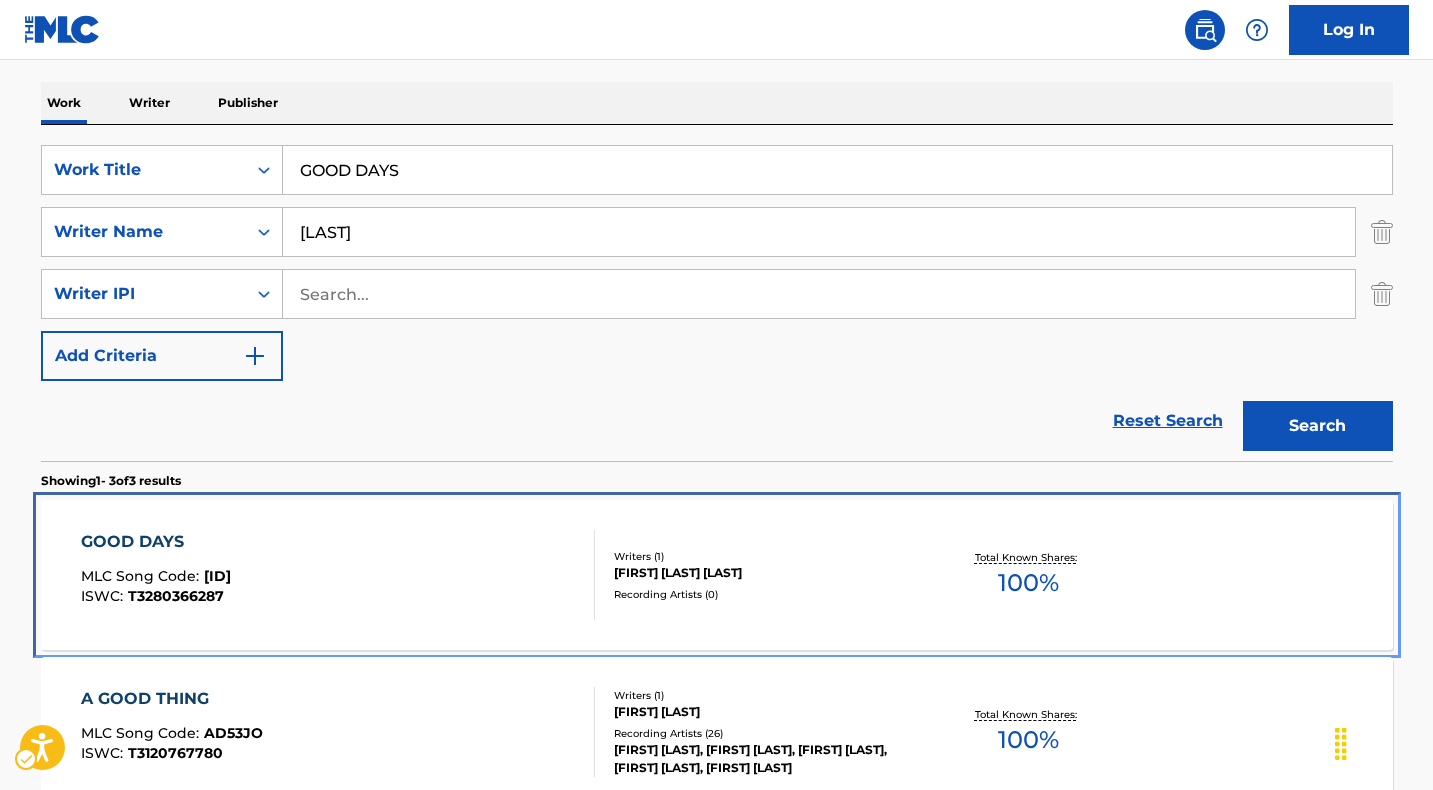 click on "GOOD DAYS" at bounding box center [156, 542] 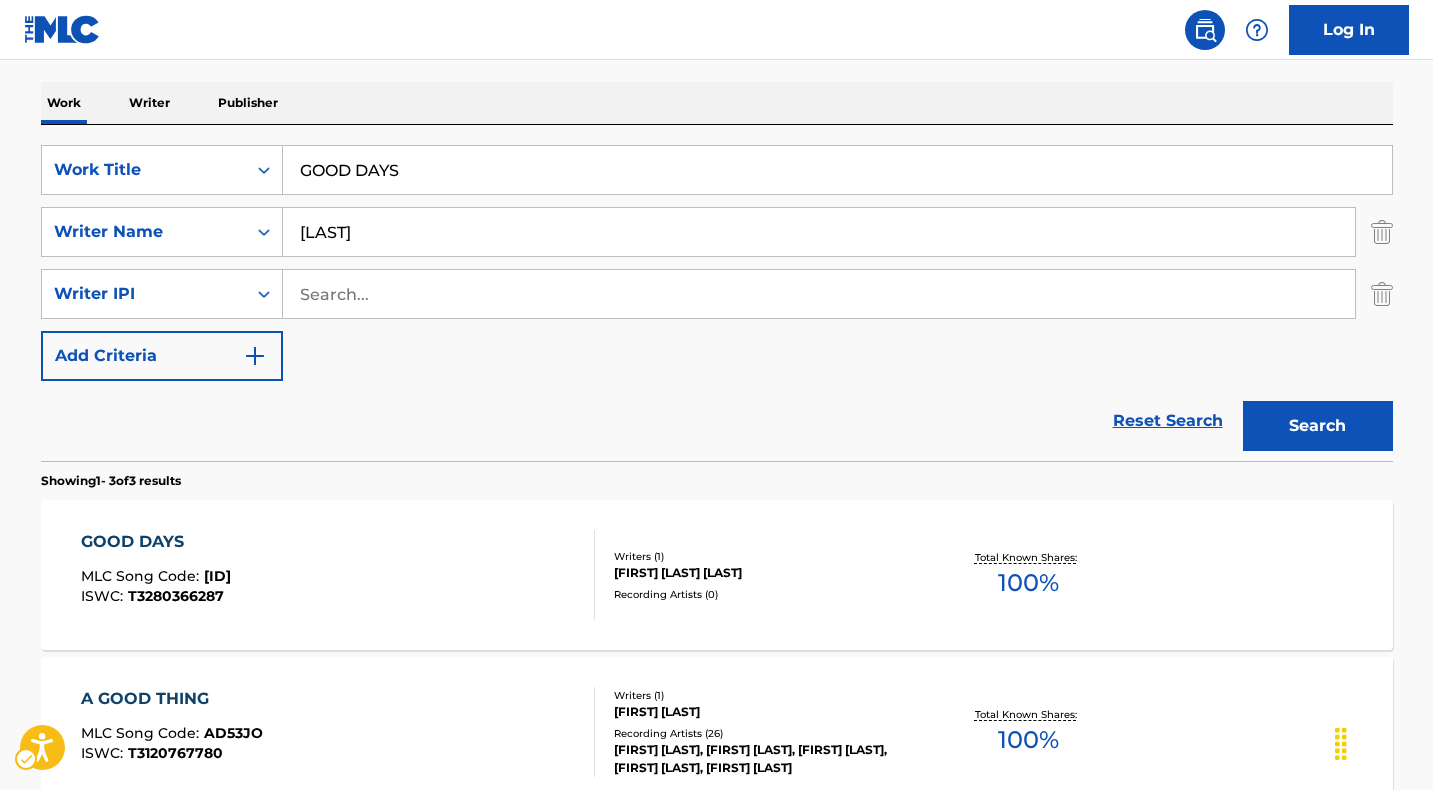 scroll, scrollTop: 0, scrollLeft: 0, axis: both 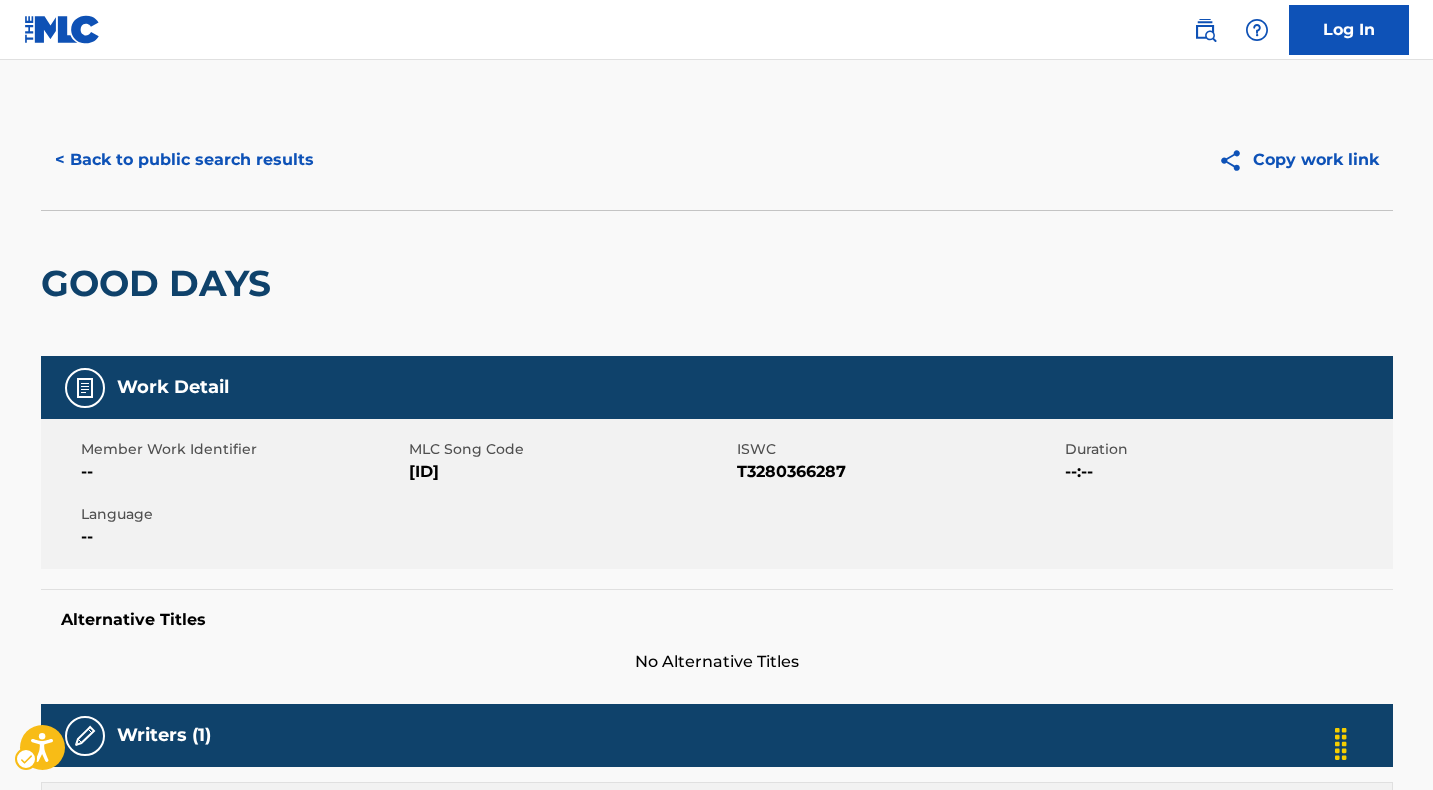 click on "MLC Song Code -  GB7X57" at bounding box center (570, 472) 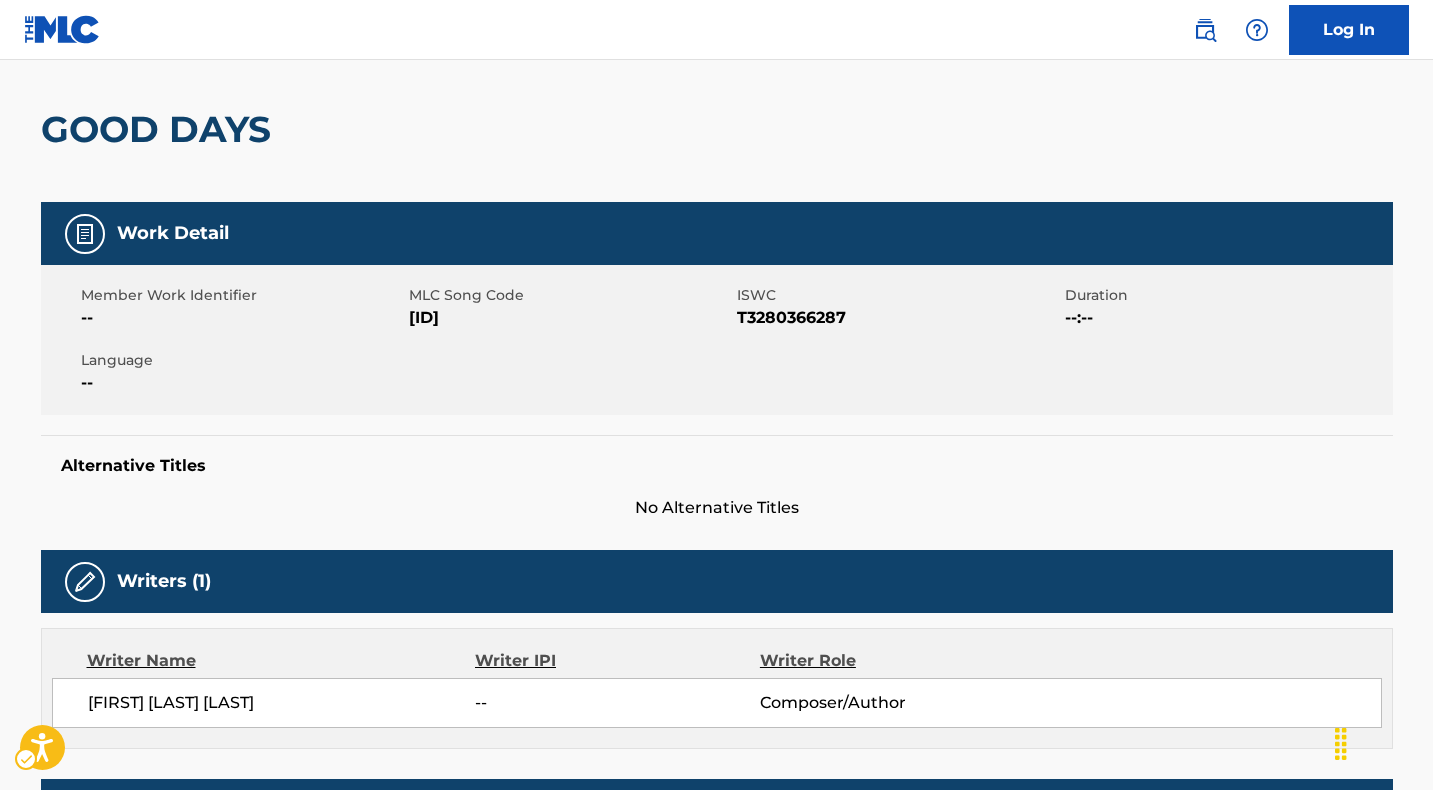 scroll, scrollTop: 0, scrollLeft: 0, axis: both 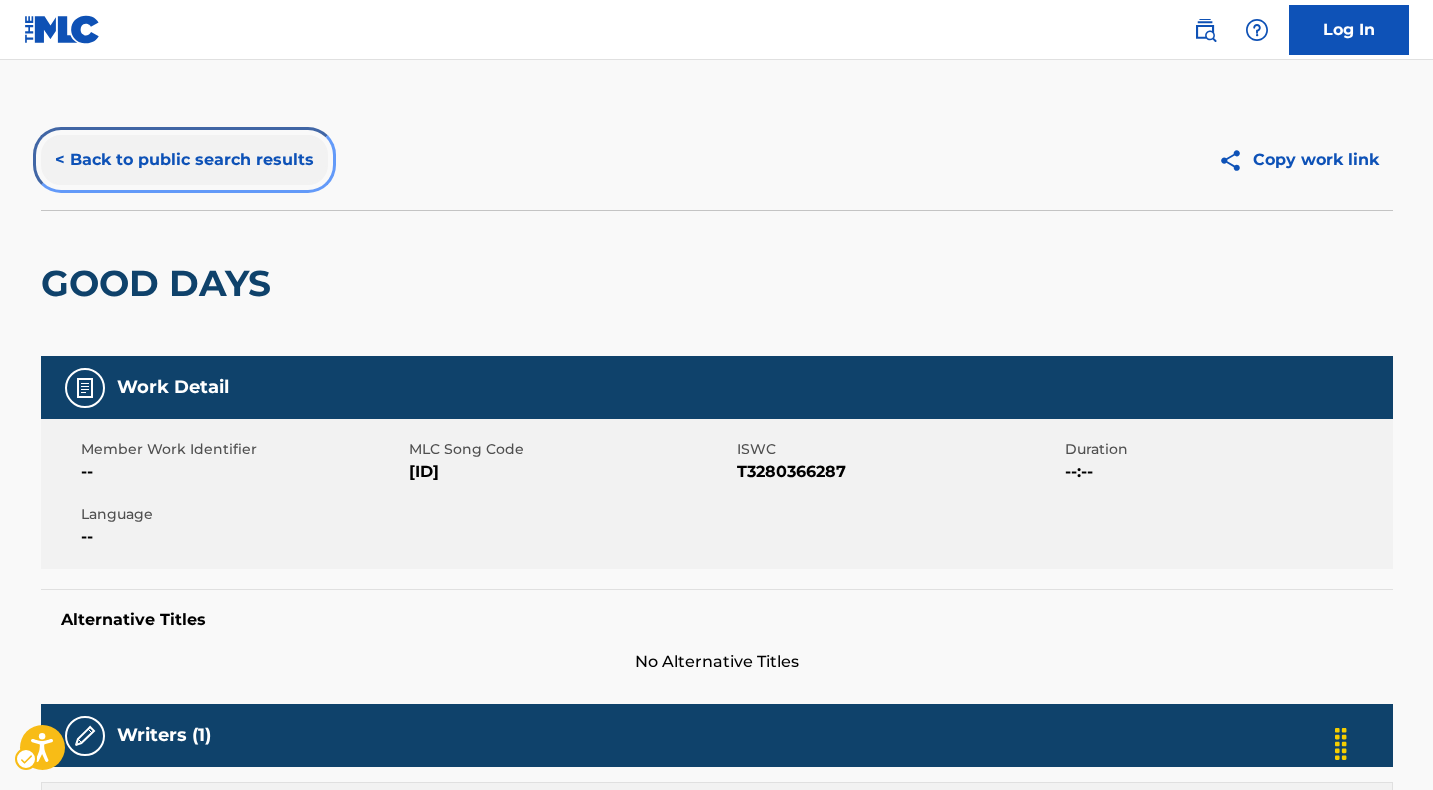 click on "< Back to public search results" at bounding box center (184, 160) 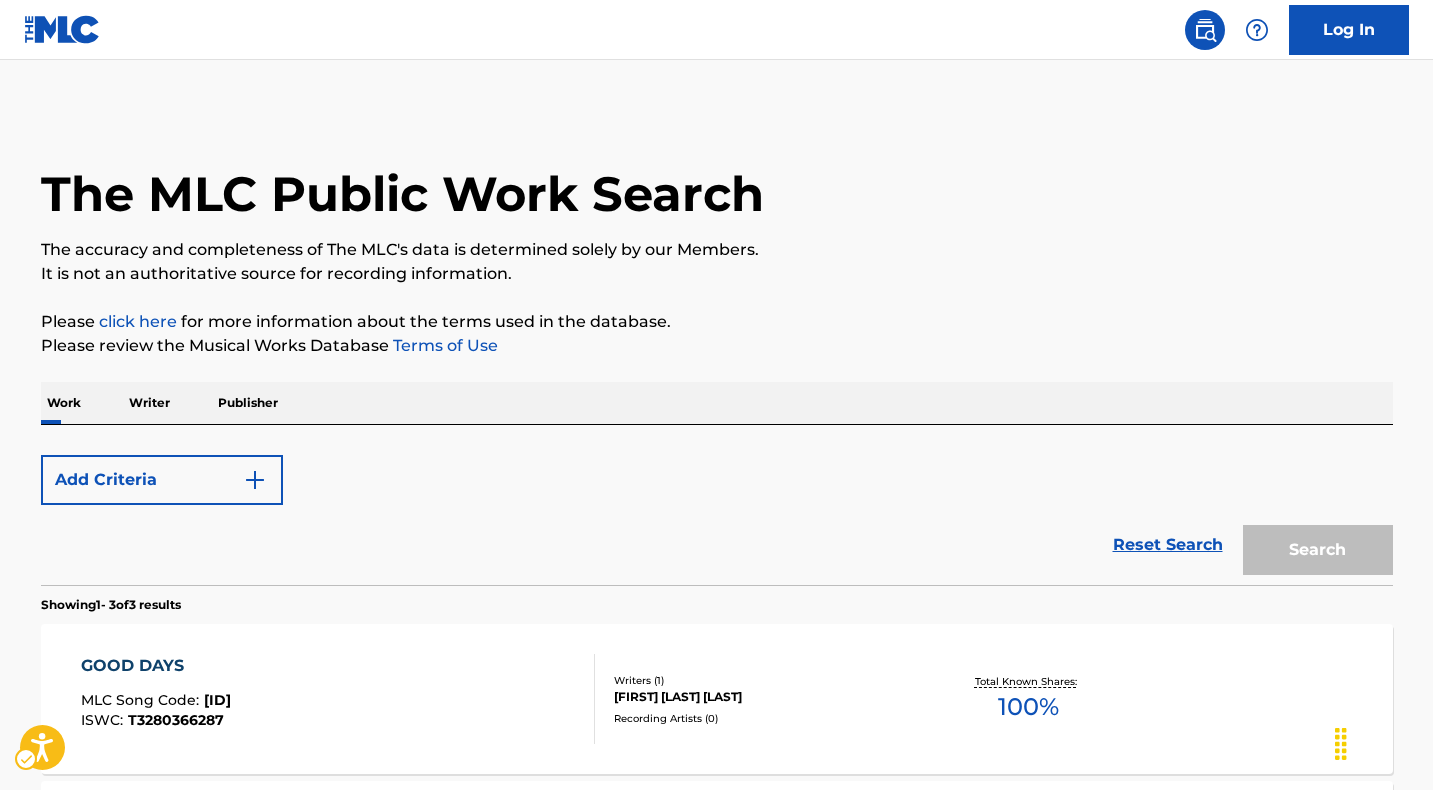 scroll, scrollTop: 300, scrollLeft: 0, axis: vertical 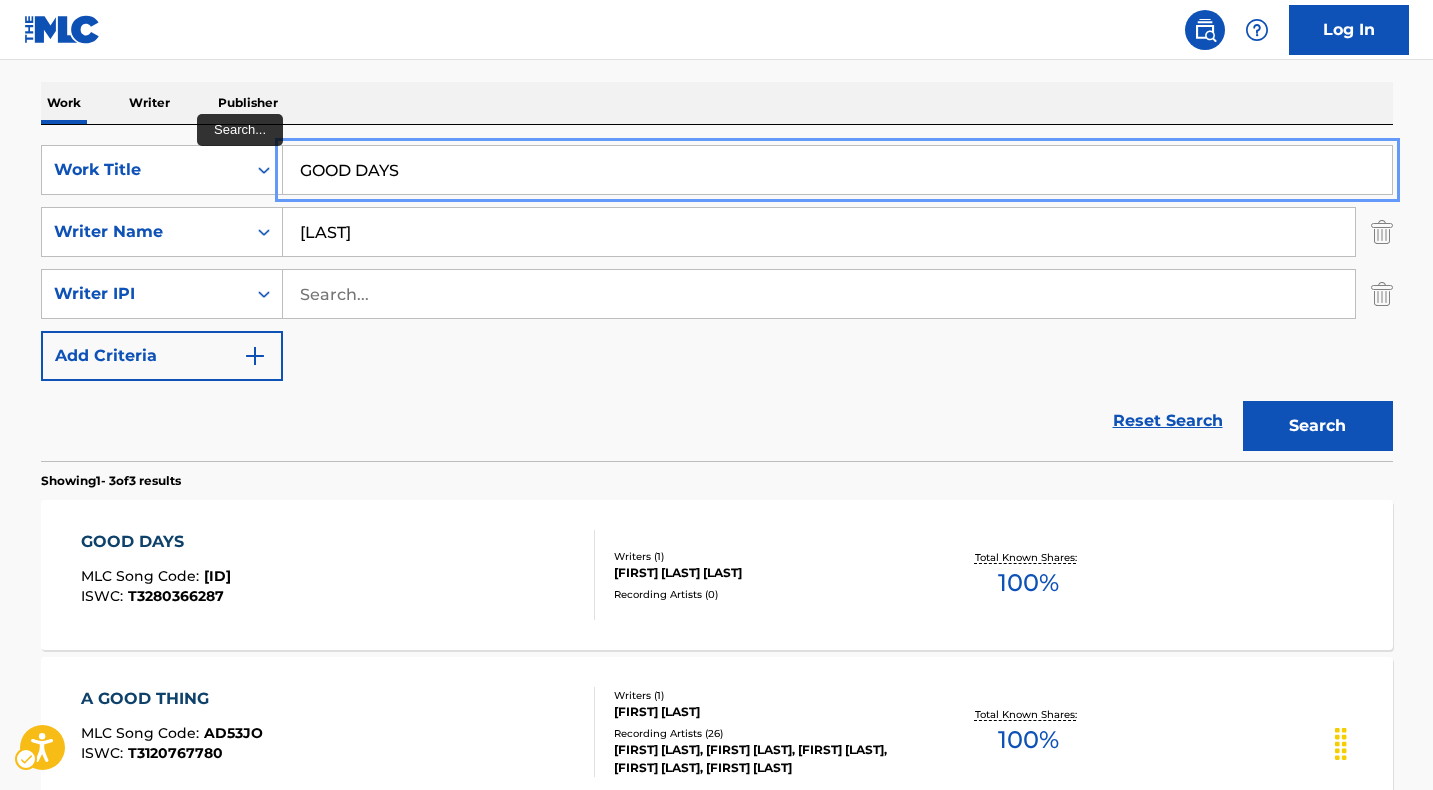 click on "GOOD DAYS" at bounding box center (837, 170) 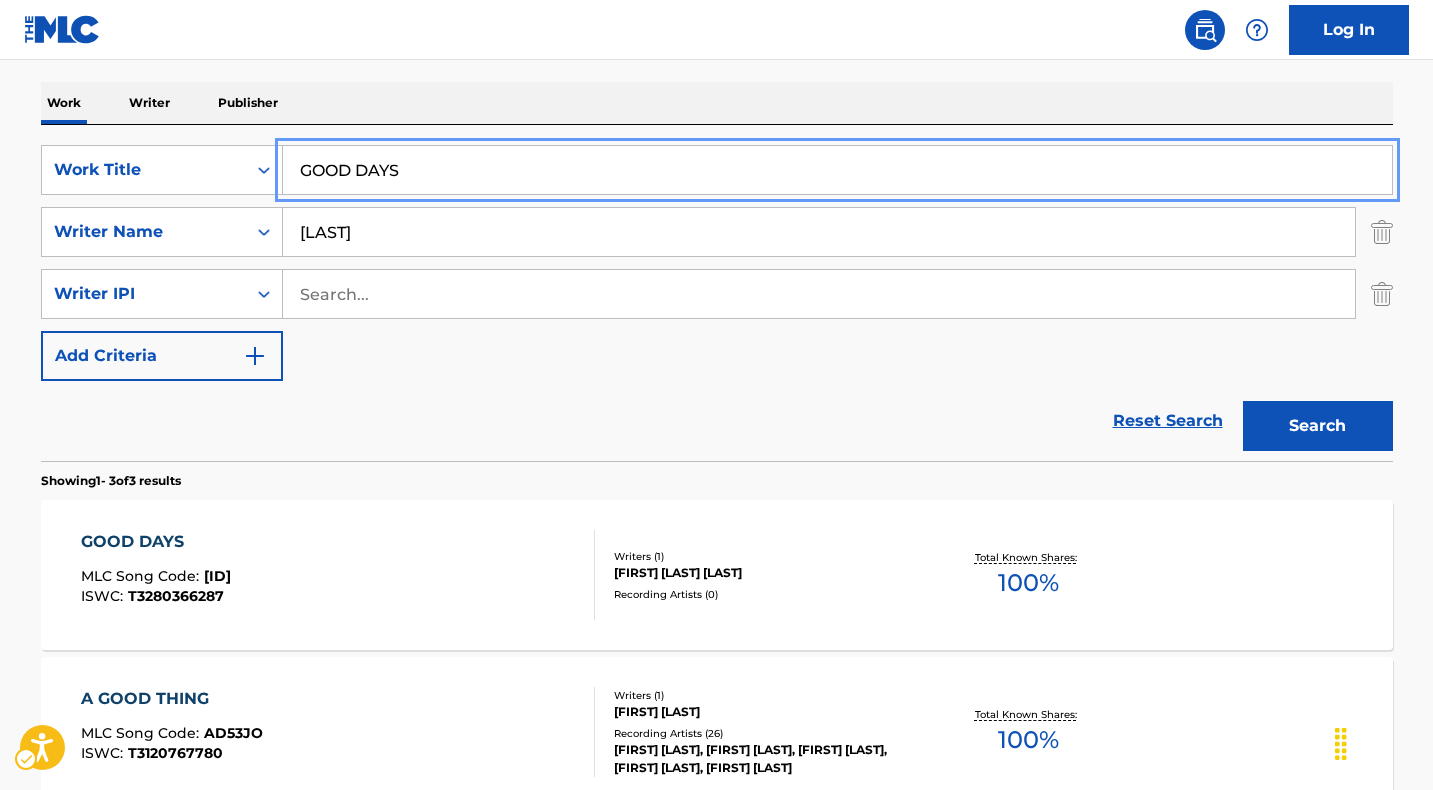 click on "GOOD DAYS" at bounding box center (837, 170) 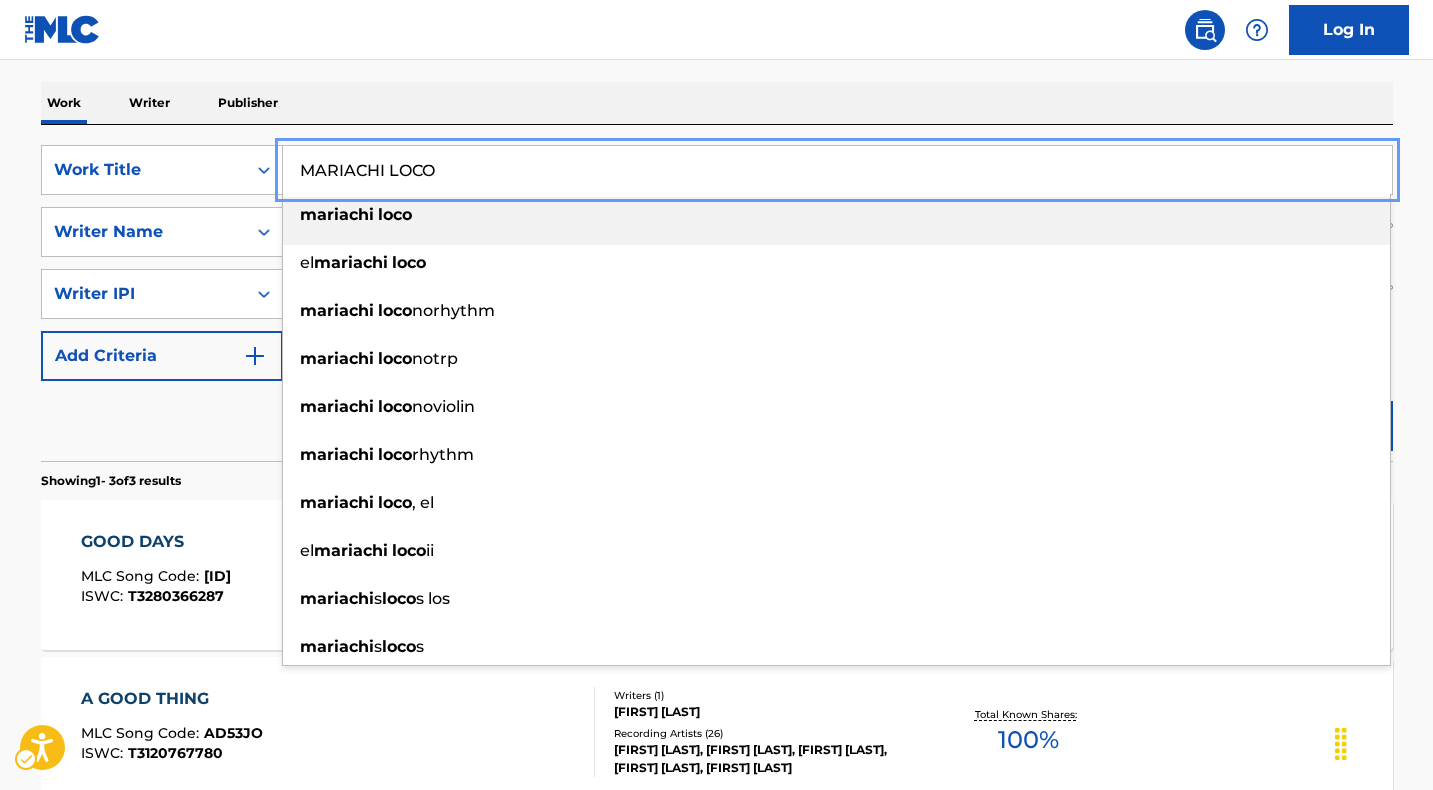 type on "MARIACHI LOCO" 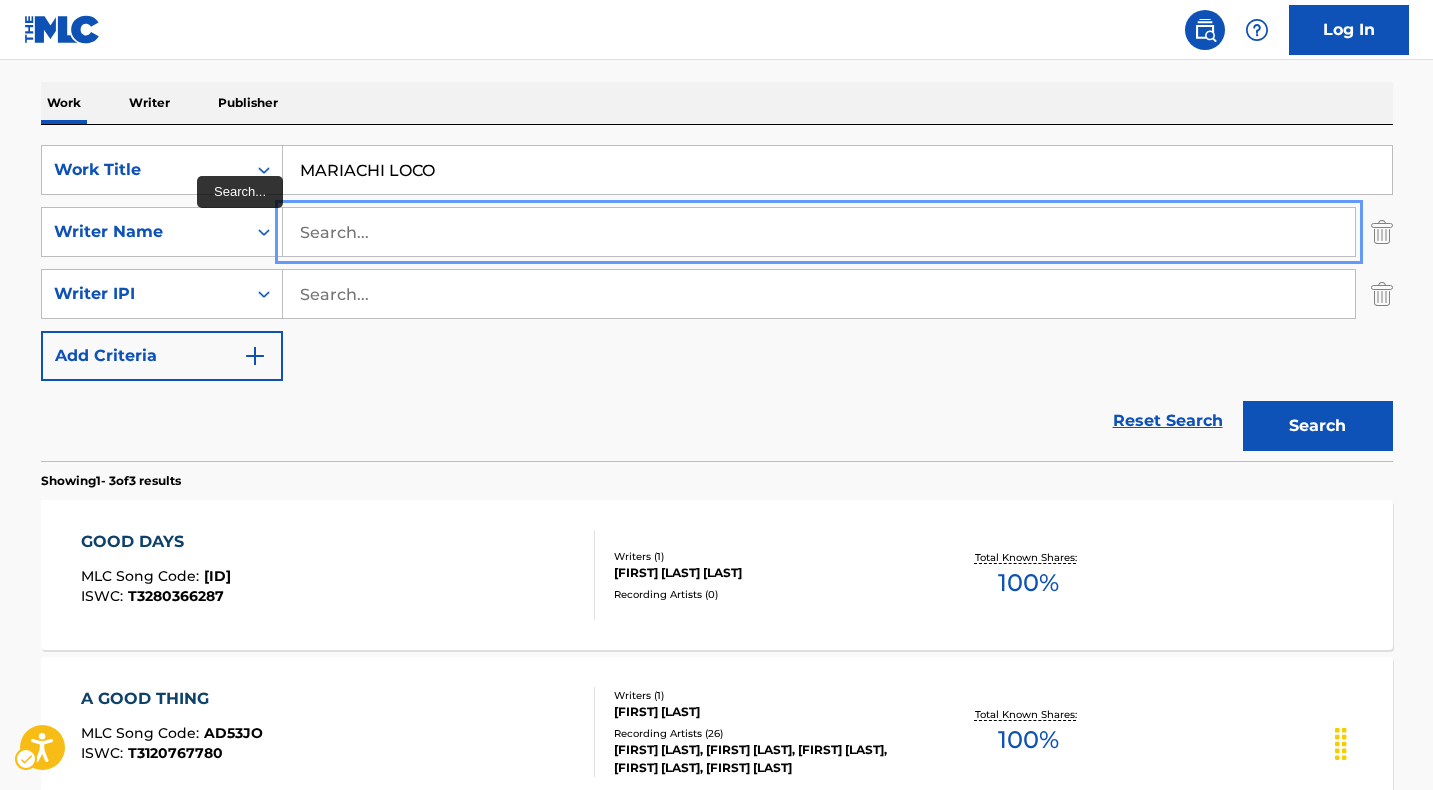 type 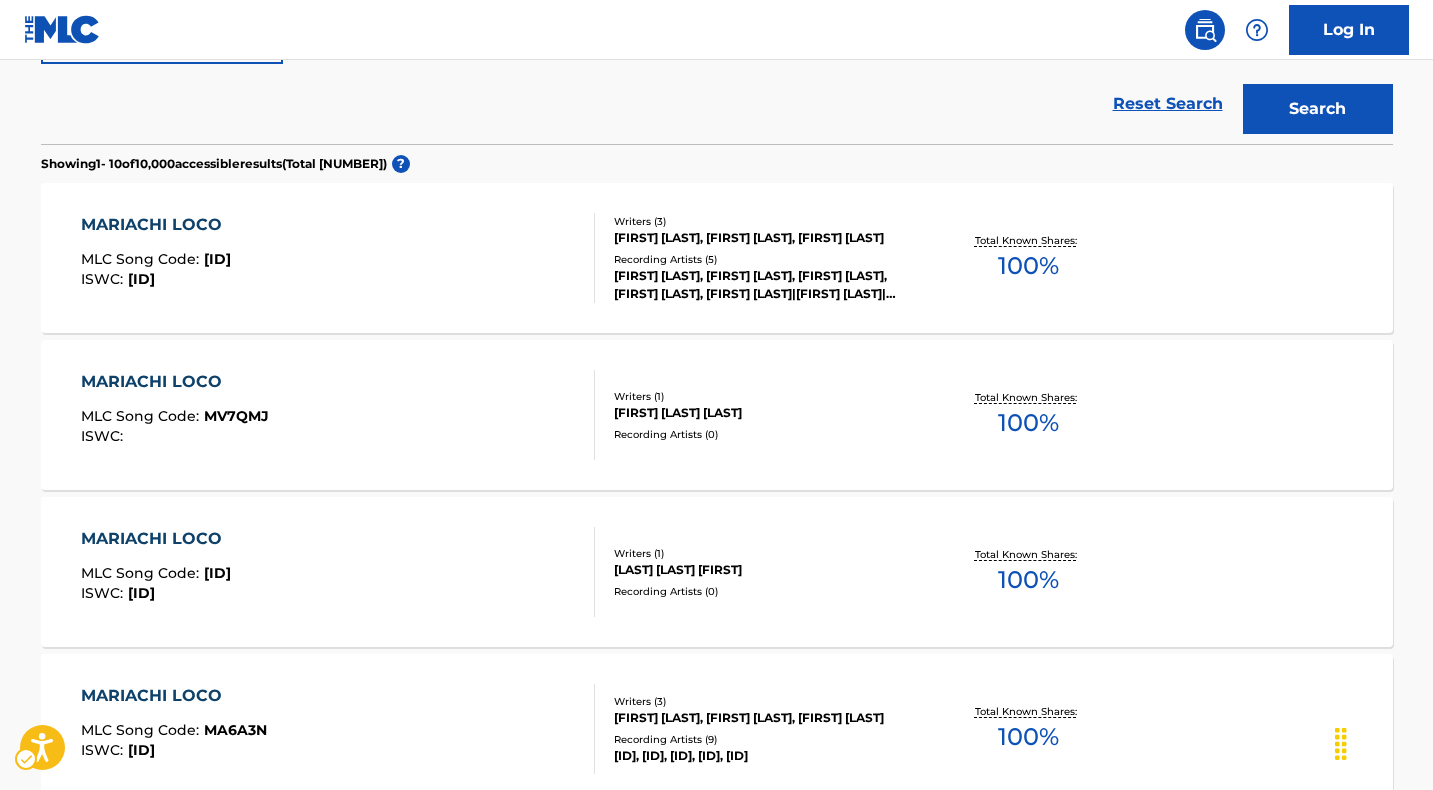 scroll, scrollTop: 618, scrollLeft: 0, axis: vertical 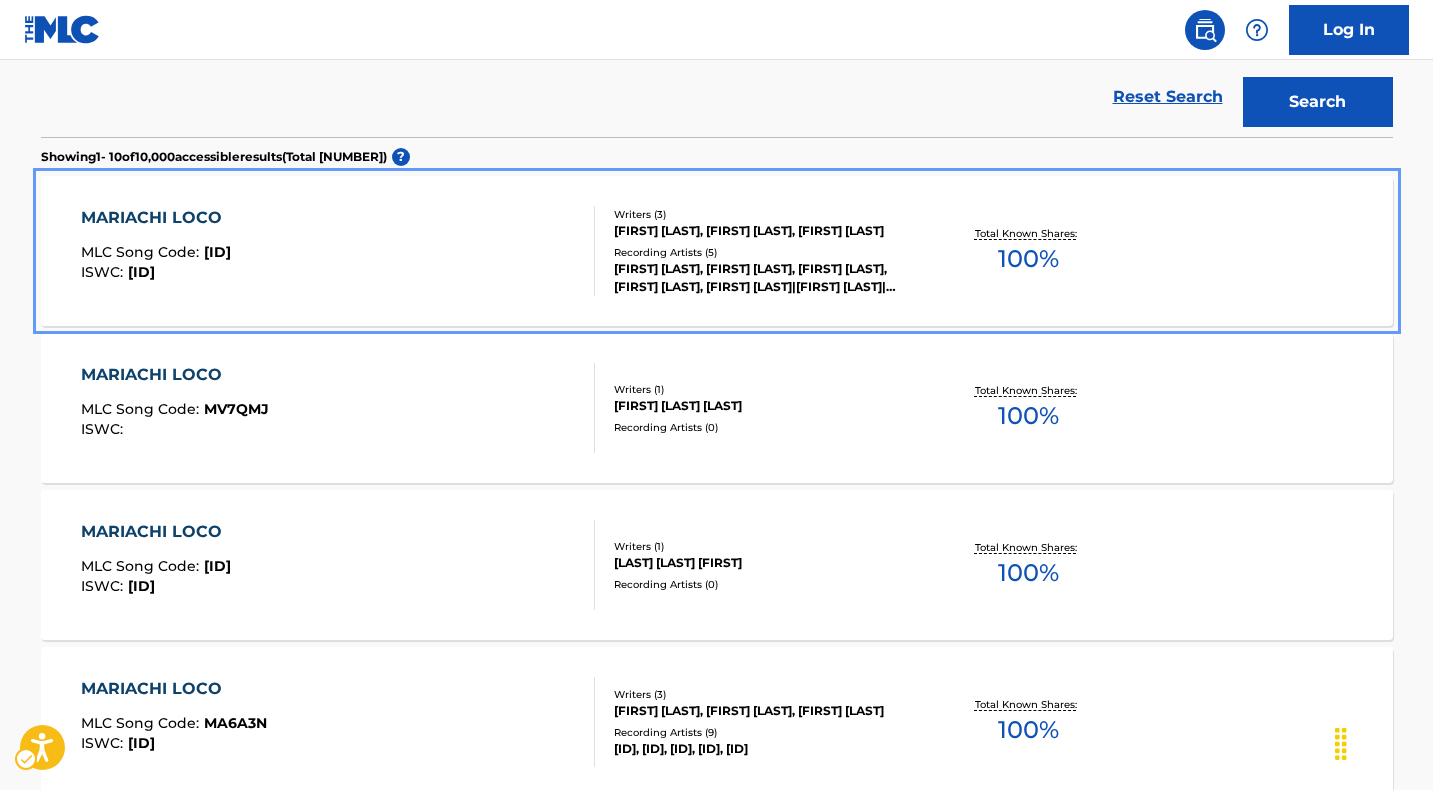 click on "MARIACHI LOCO" at bounding box center (156, 218) 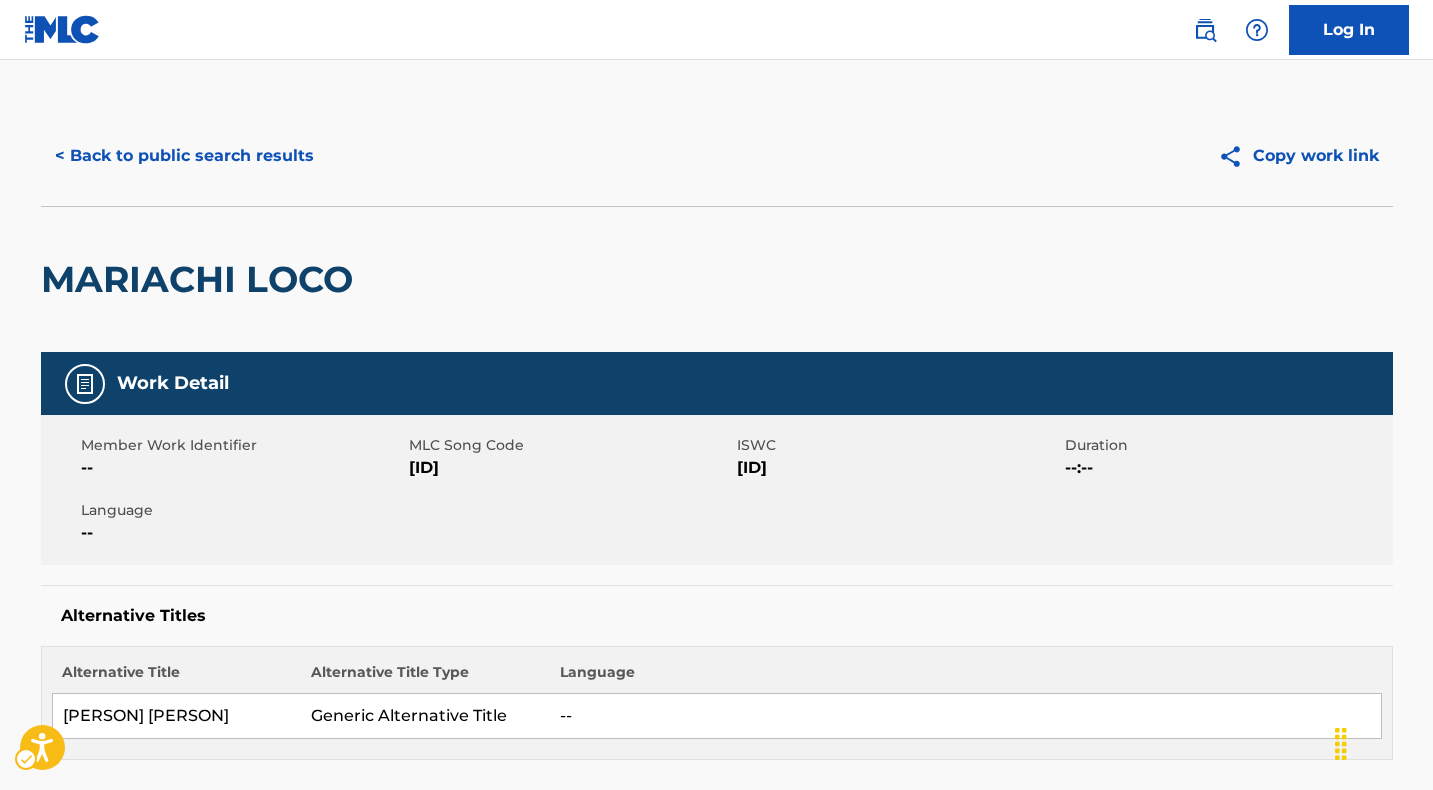 scroll, scrollTop: 0, scrollLeft: 0, axis: both 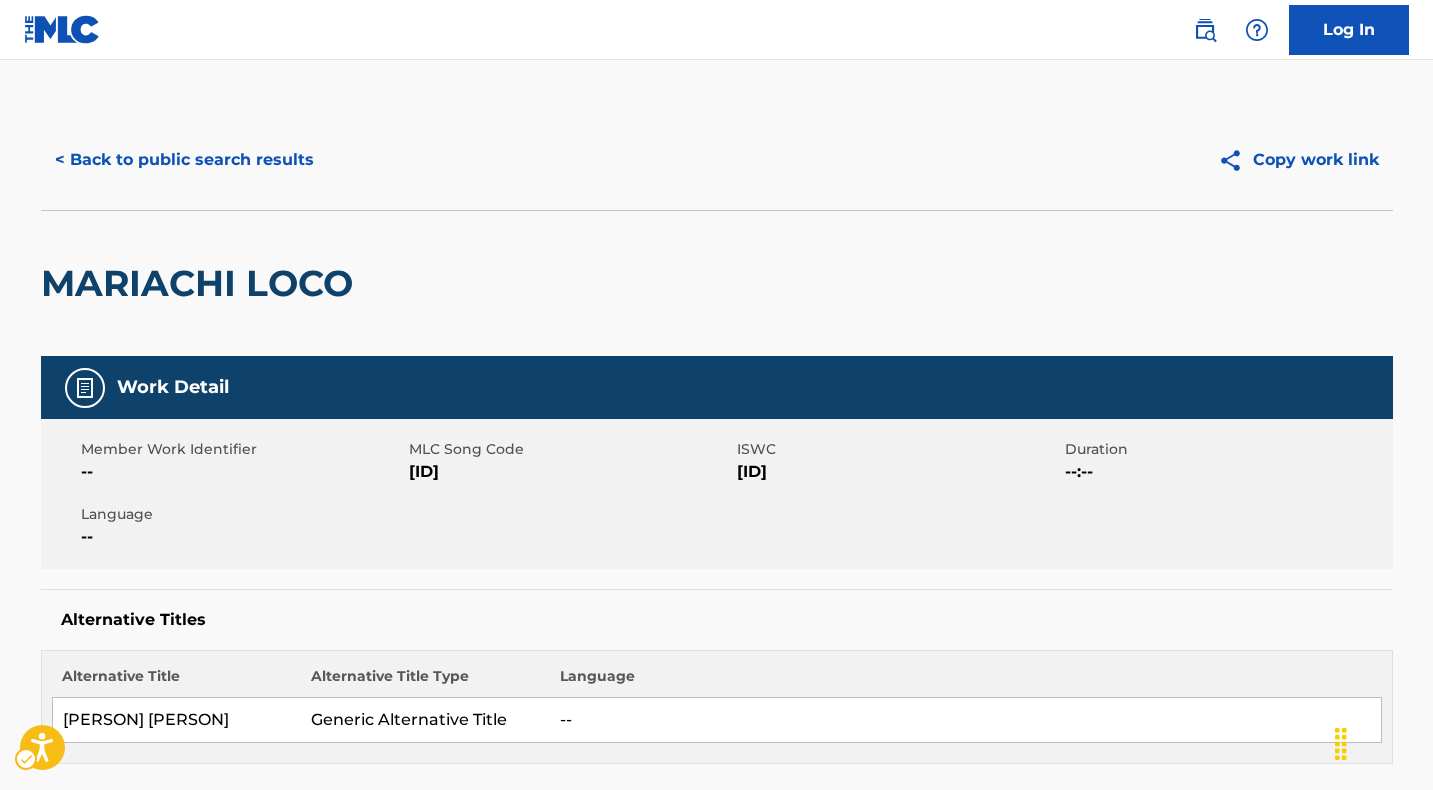click on "MLC Song Code -  M6629X" at bounding box center [570, 472] 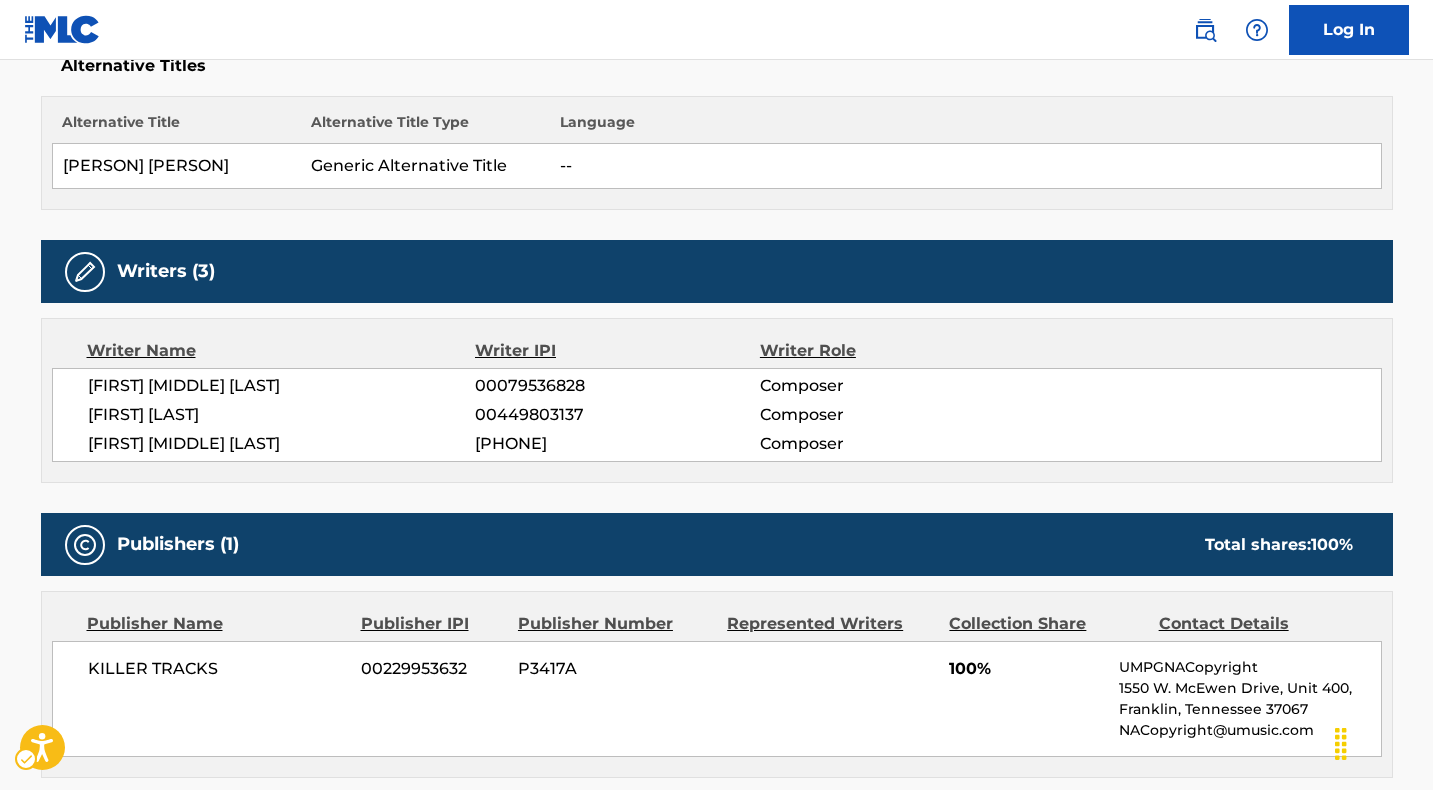 scroll, scrollTop: 557, scrollLeft: 0, axis: vertical 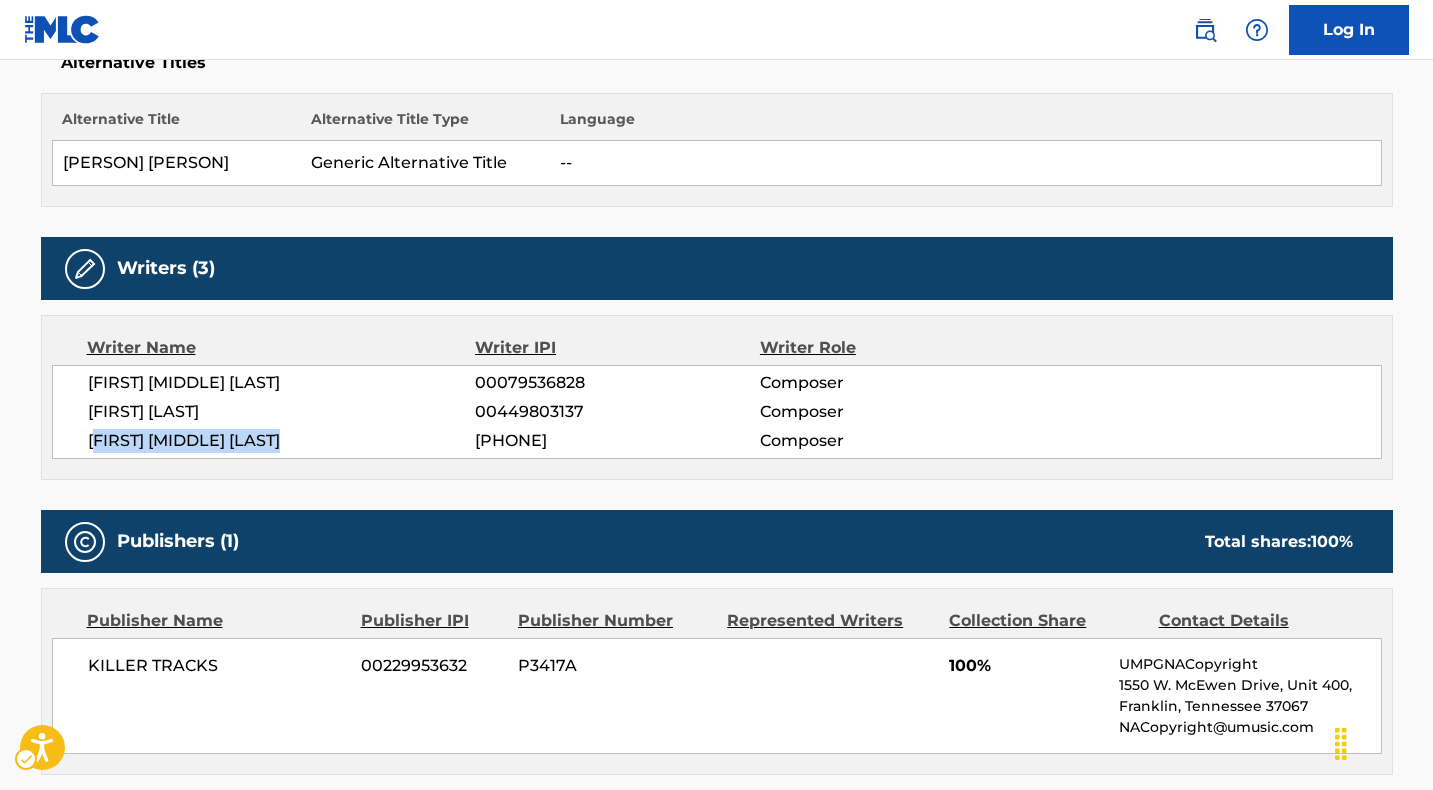 drag, startPoint x: 335, startPoint y: 439, endPoint x: 93, endPoint y: 445, distance: 242.07437 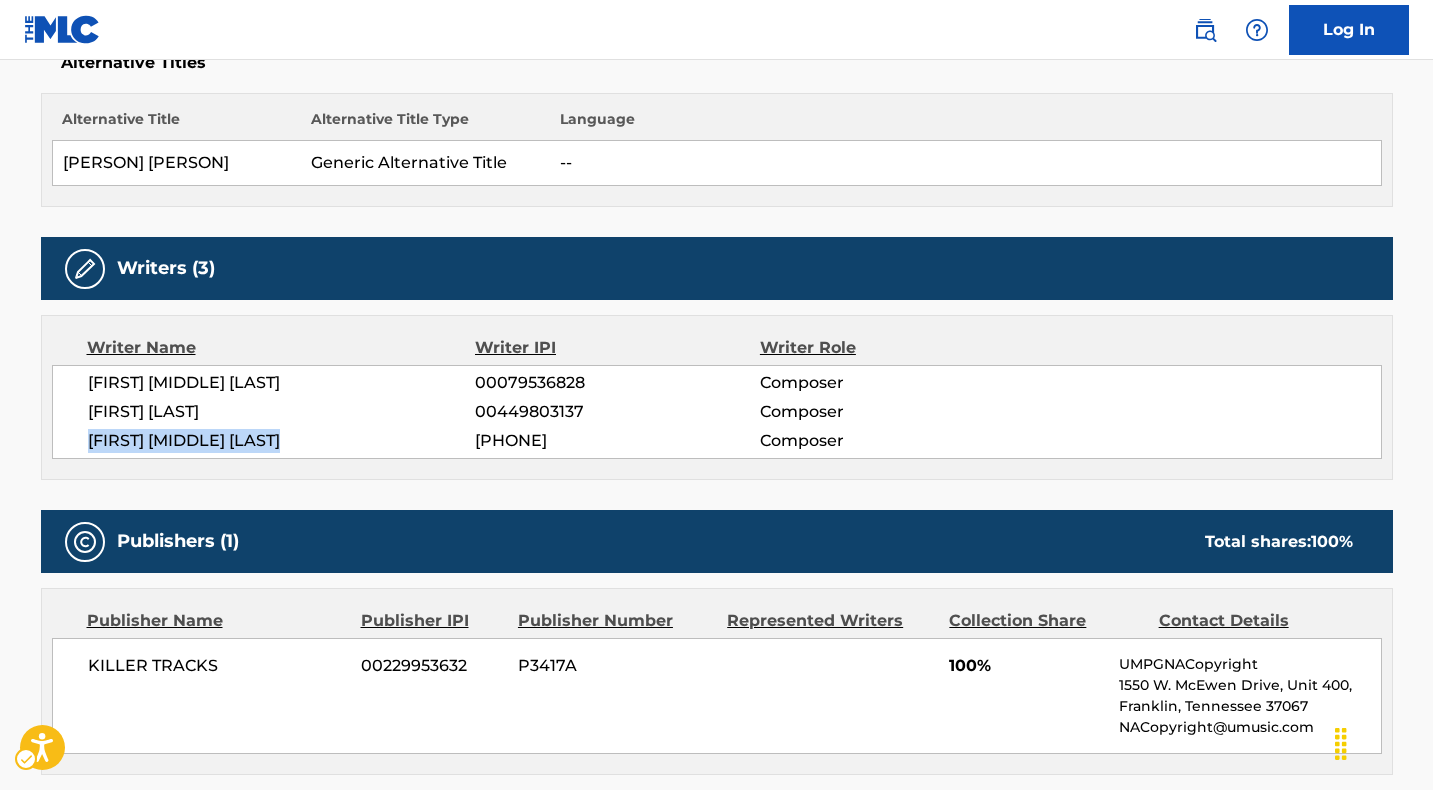 click on "[FIRST] [MIDDLE] [LAST]" at bounding box center (282, 441) 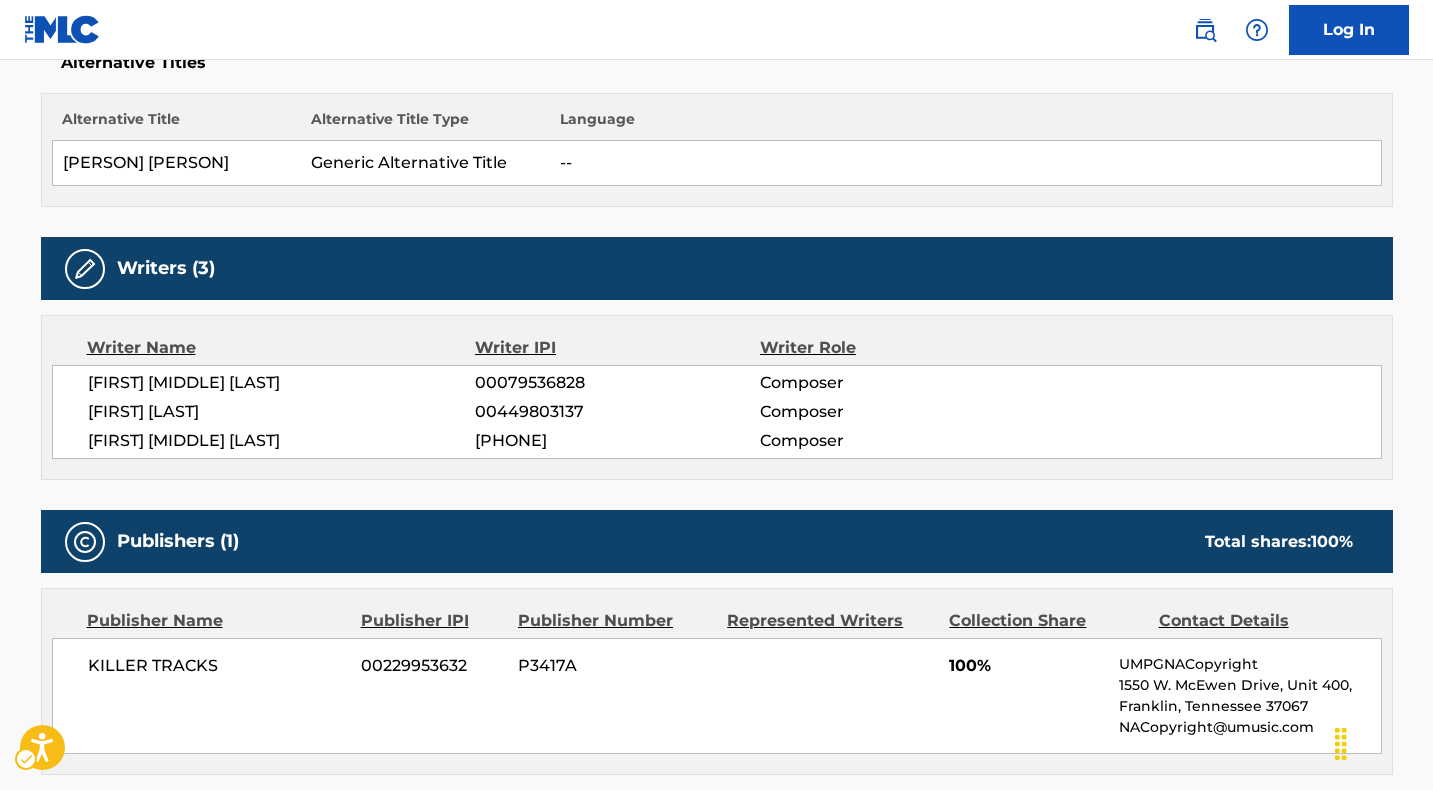click on "[FIRST] [MIDDLE] [LAST]" at bounding box center [282, 383] 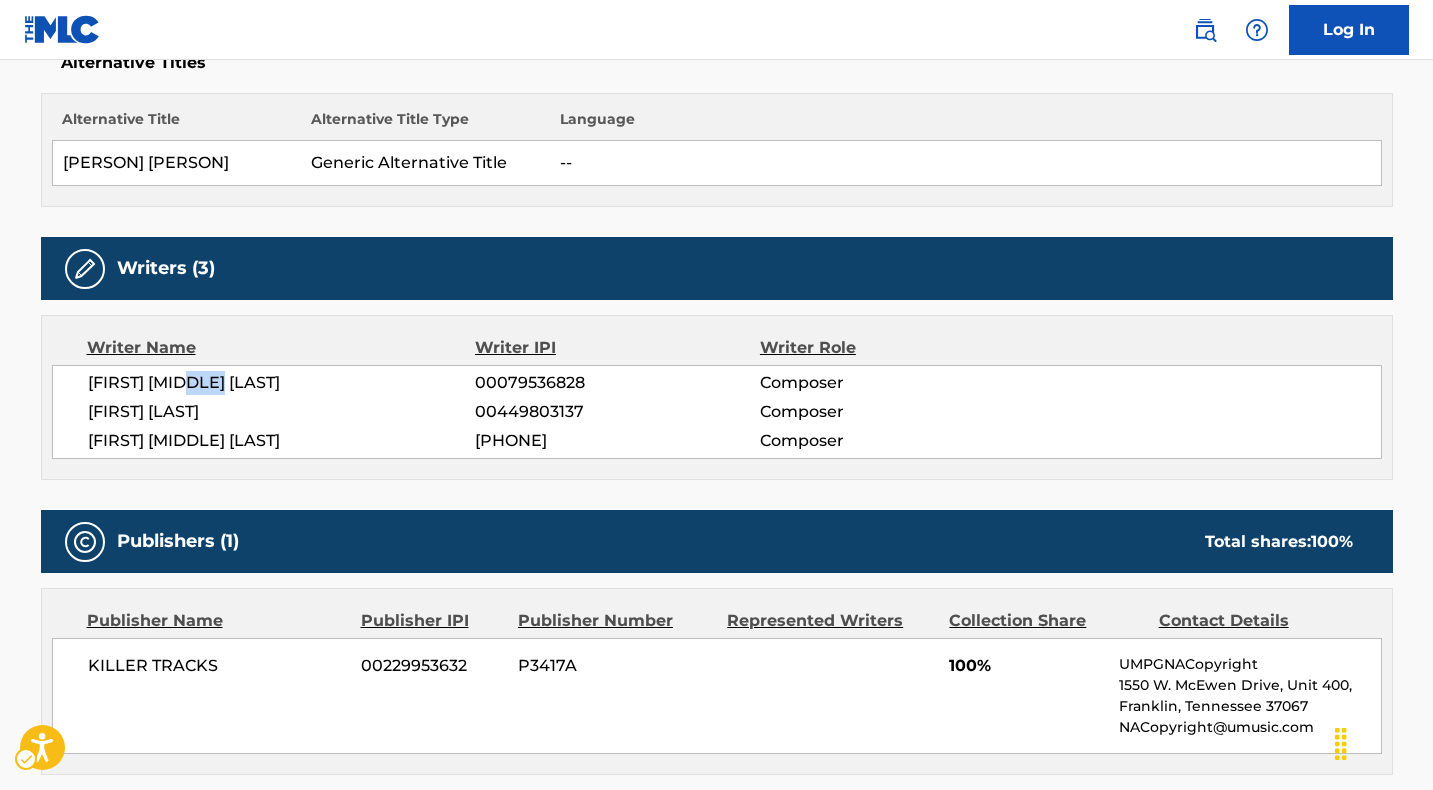 click on "[FIRST] [MIDDLE] [LAST]" at bounding box center [282, 383] 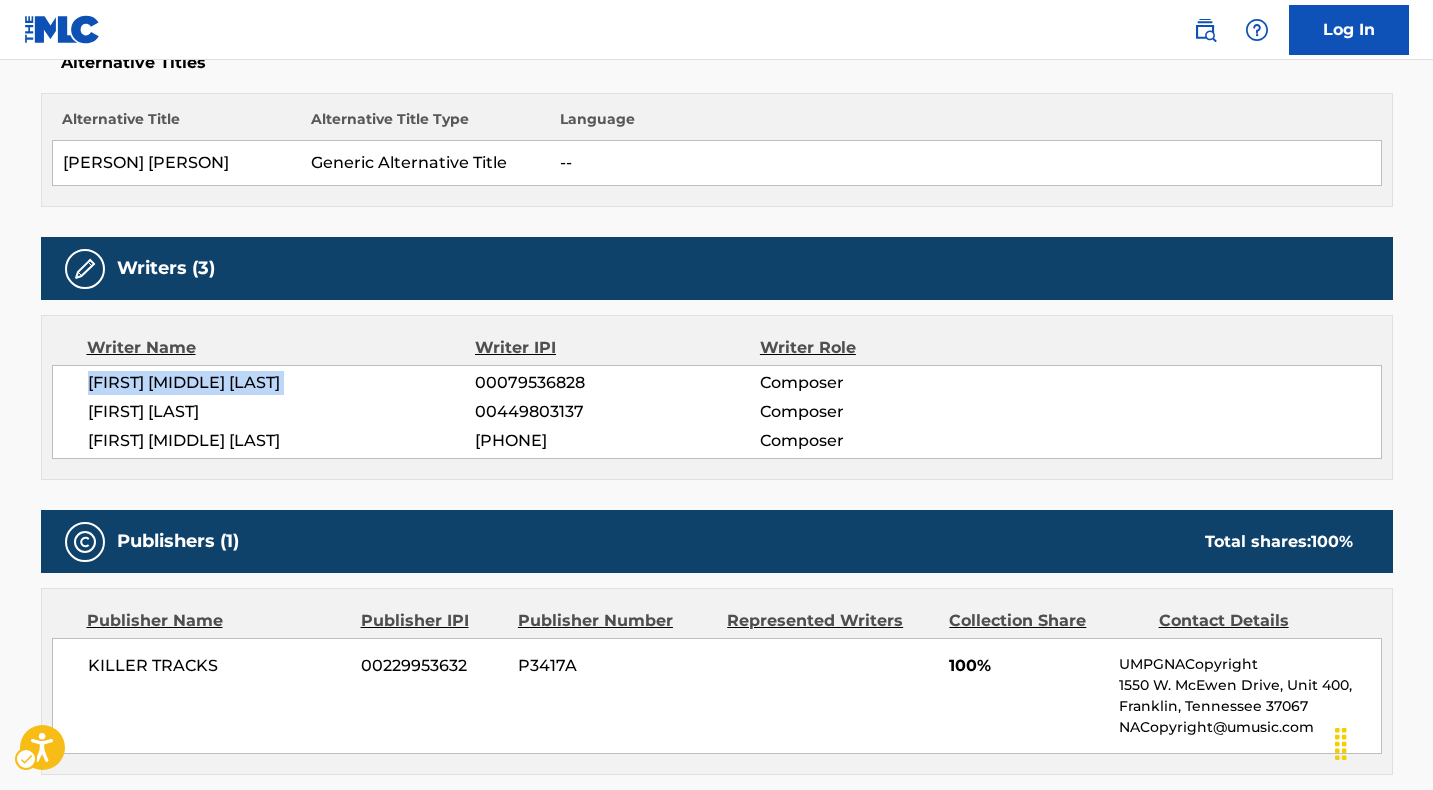 click on "[FIRST] [MIDDLE] [LAST]" at bounding box center (282, 383) 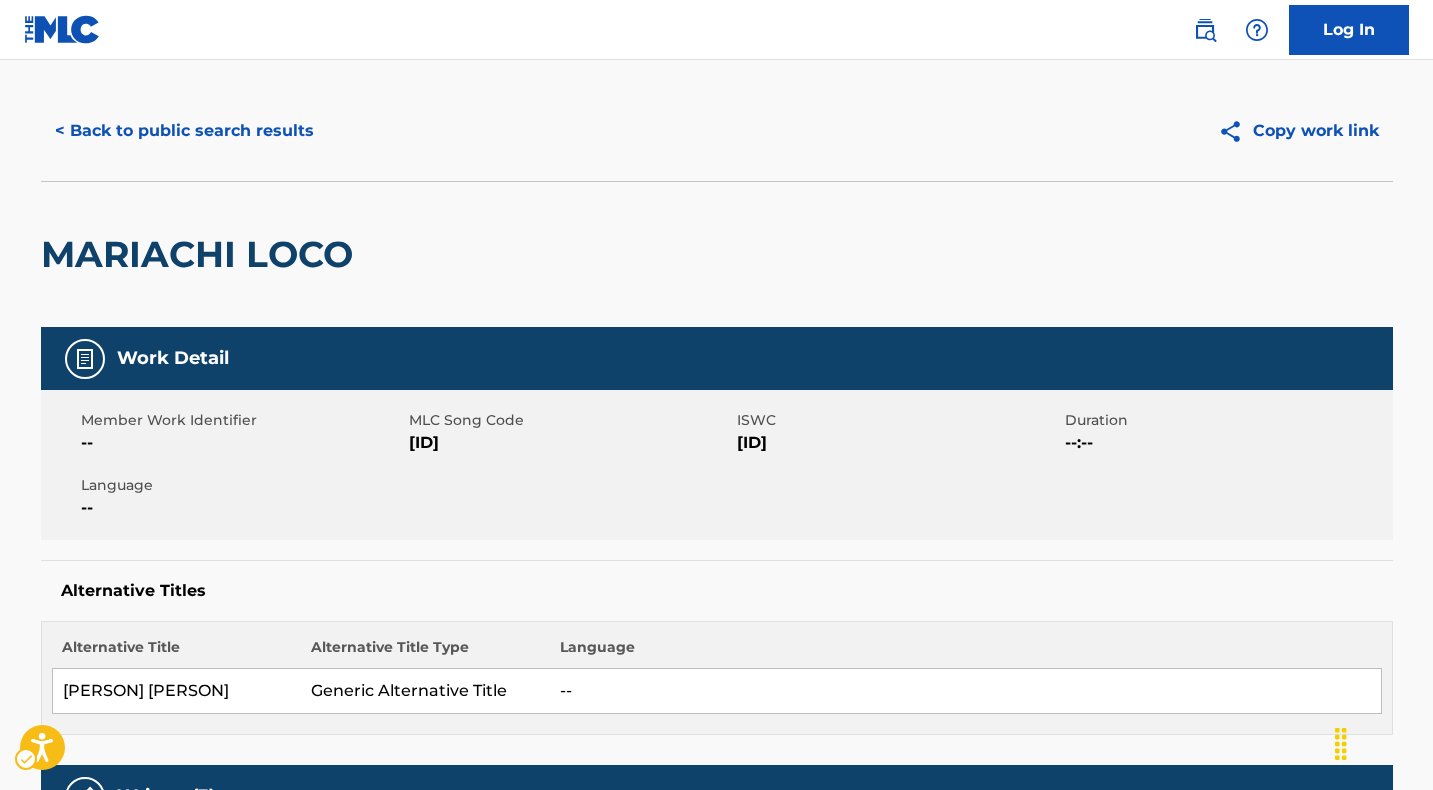 scroll, scrollTop: 0, scrollLeft: 0, axis: both 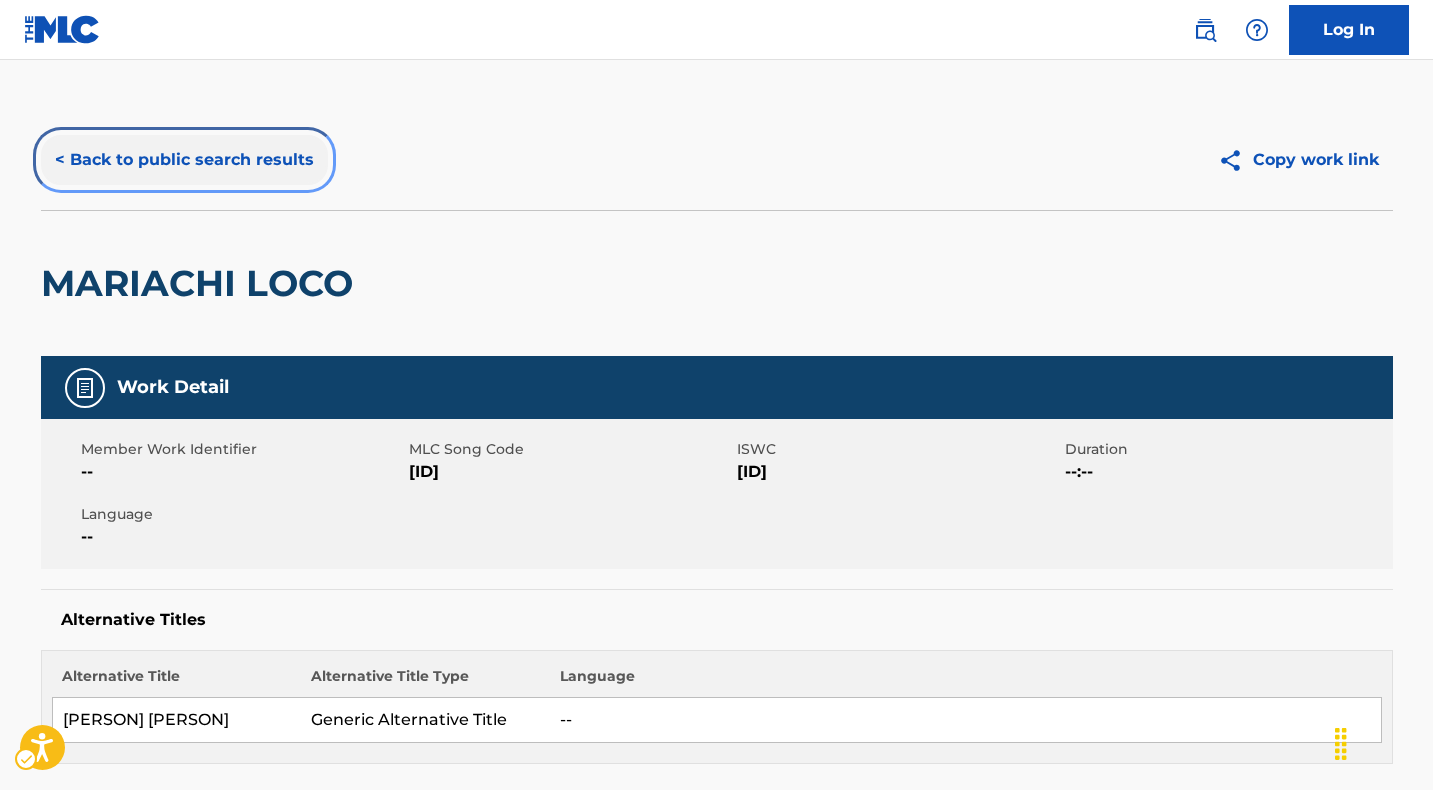 click on "< Back to public search results" at bounding box center (184, 160) 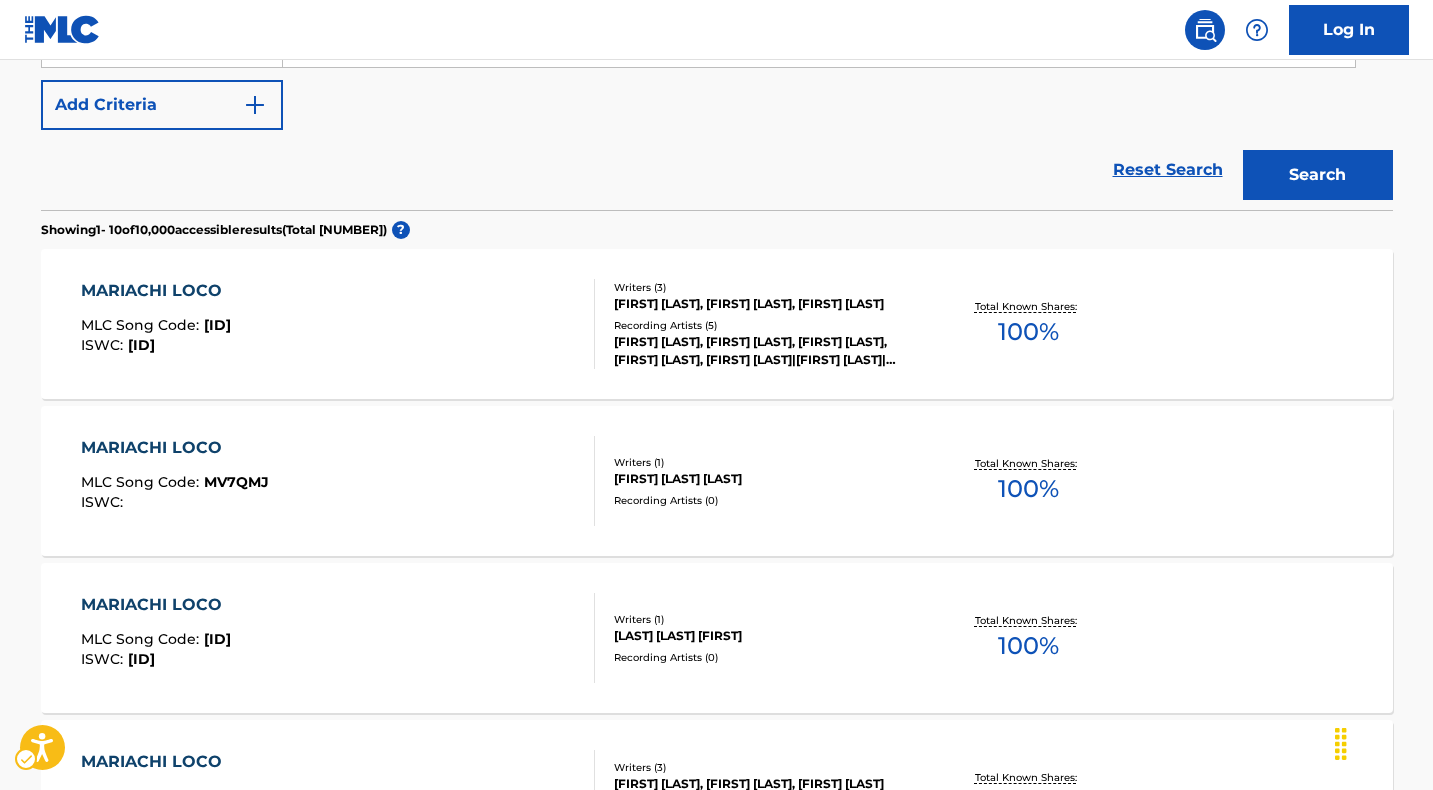 scroll, scrollTop: 0, scrollLeft: 0, axis: both 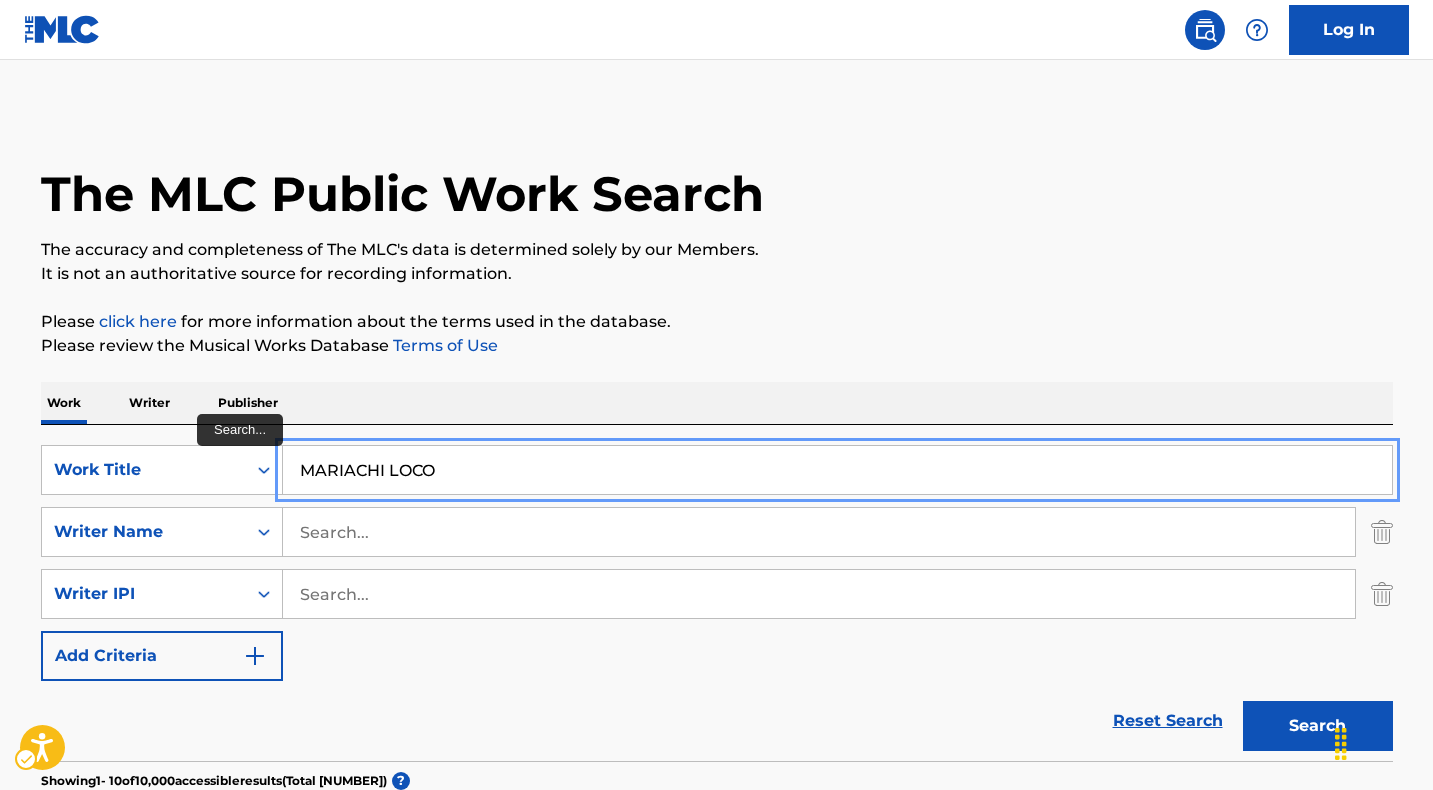 click on "MARIACHI LOCO" at bounding box center [837, 470] 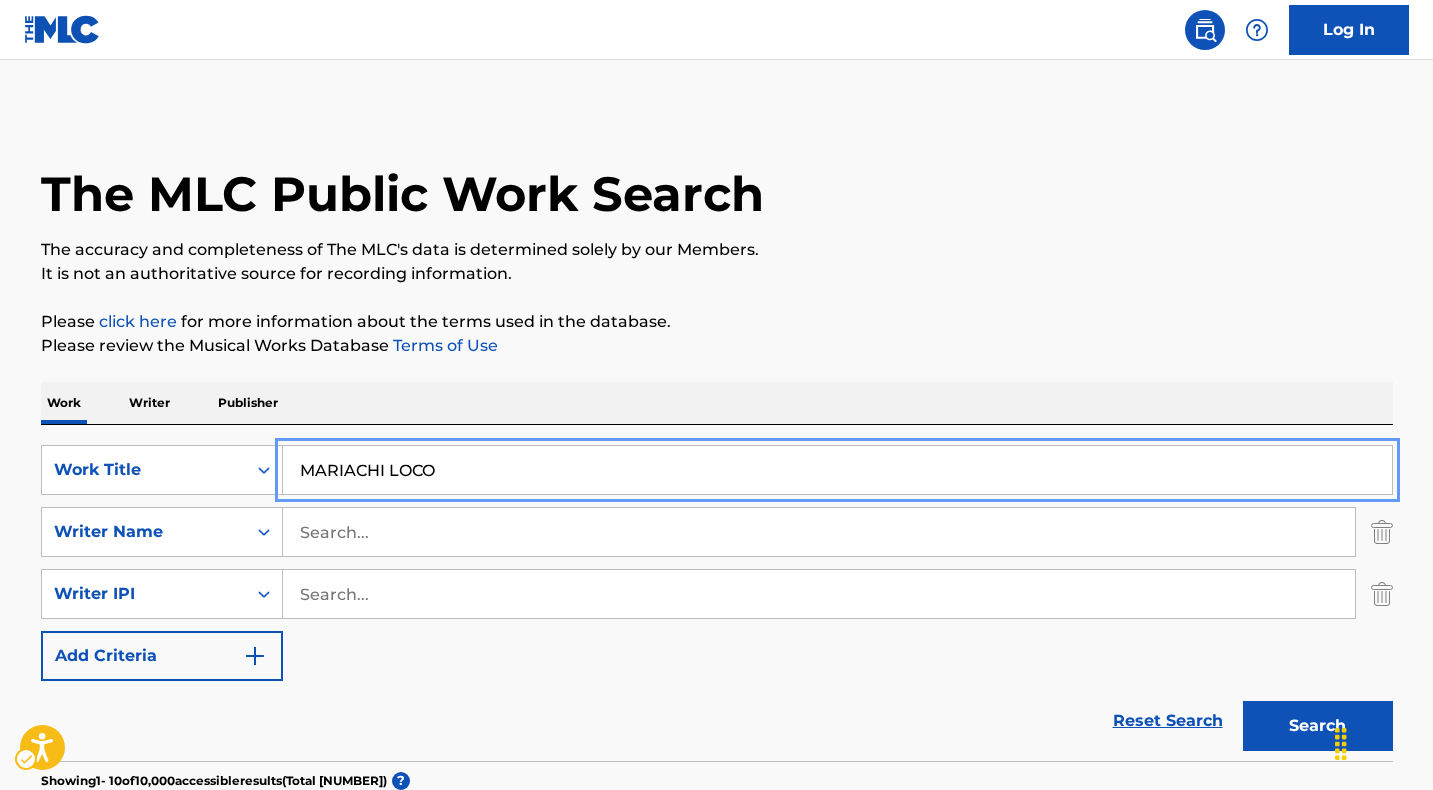 click on "MARIACHI LOCO" at bounding box center [837, 470] 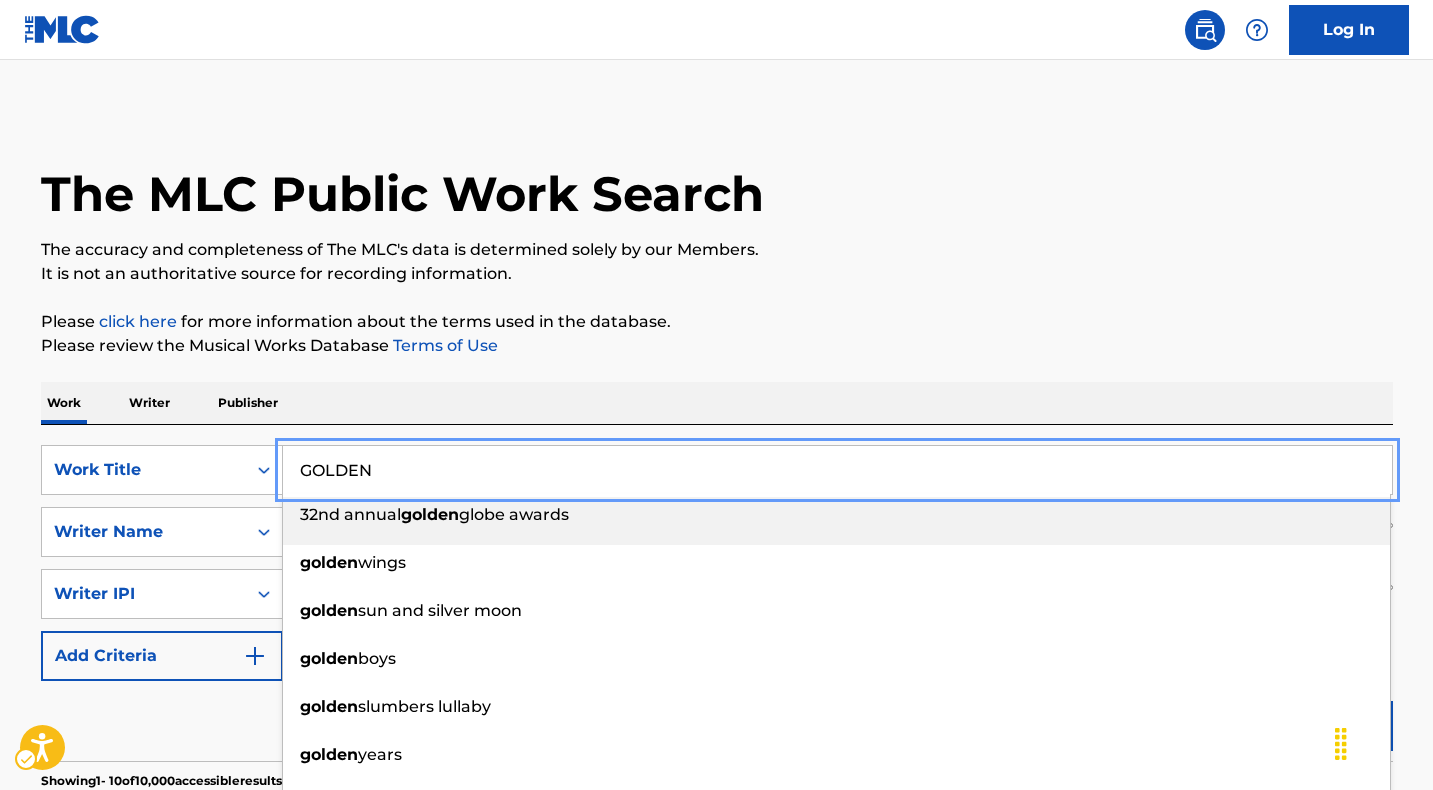 type on "GOLDEN" 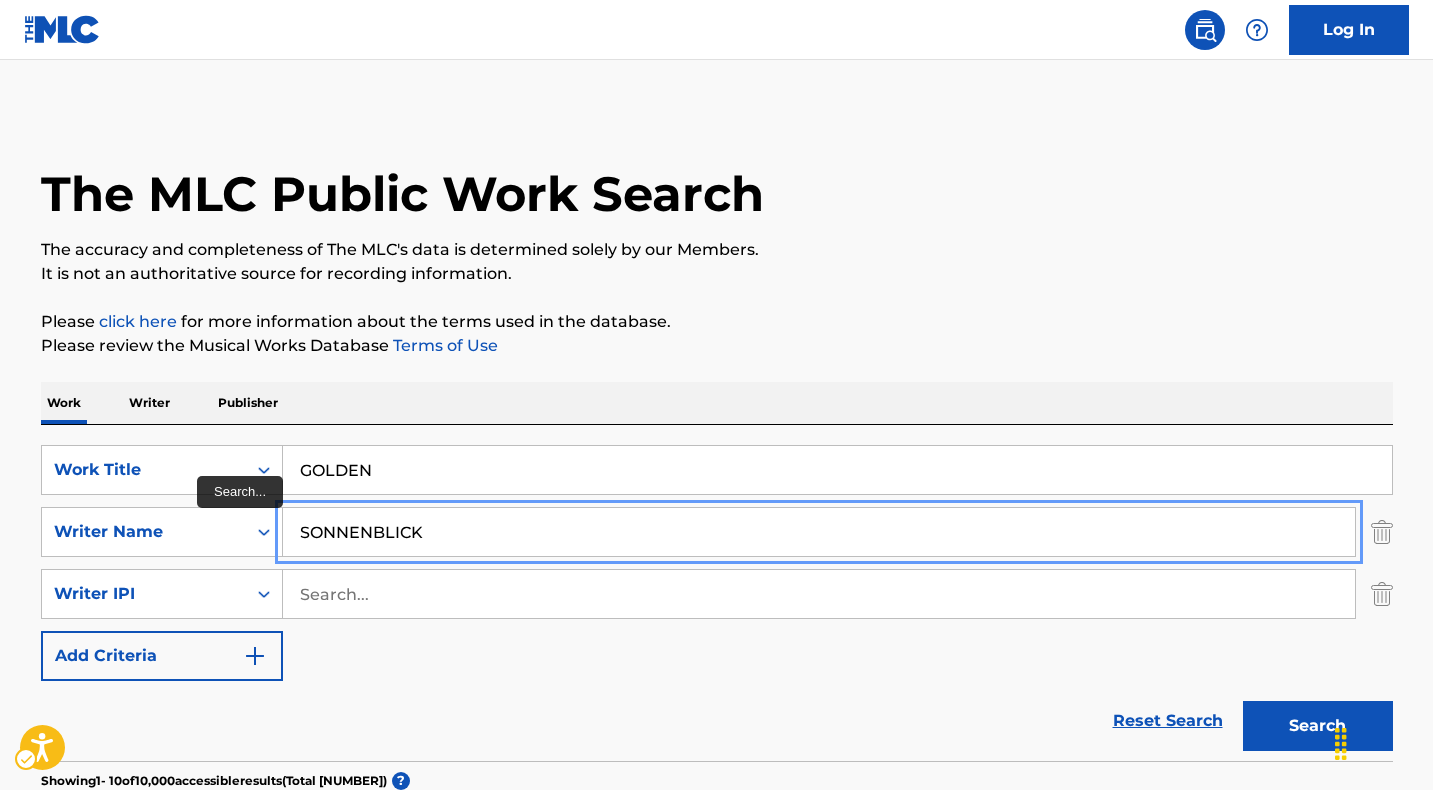 type on "SONNENBLICK" 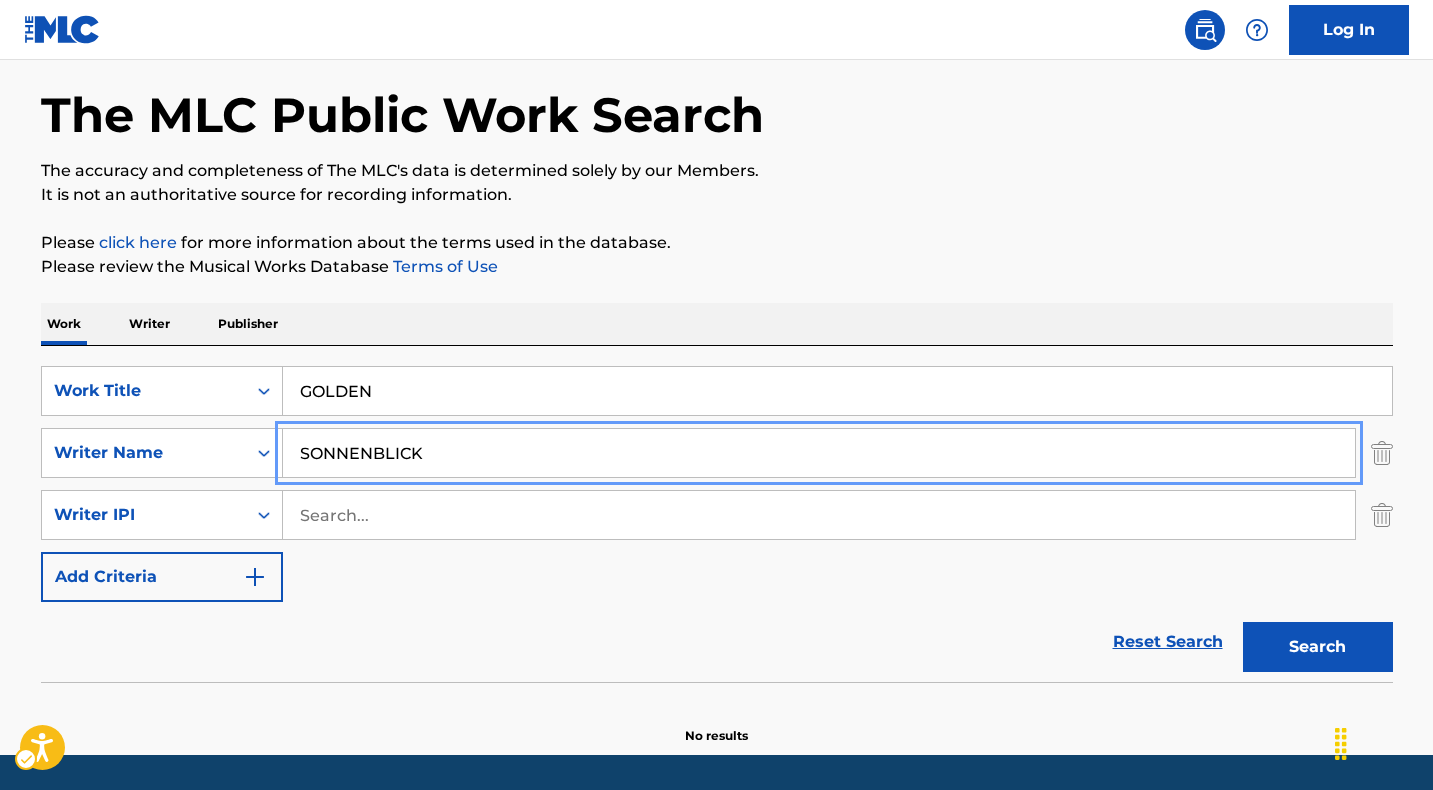 scroll, scrollTop: 60, scrollLeft: 0, axis: vertical 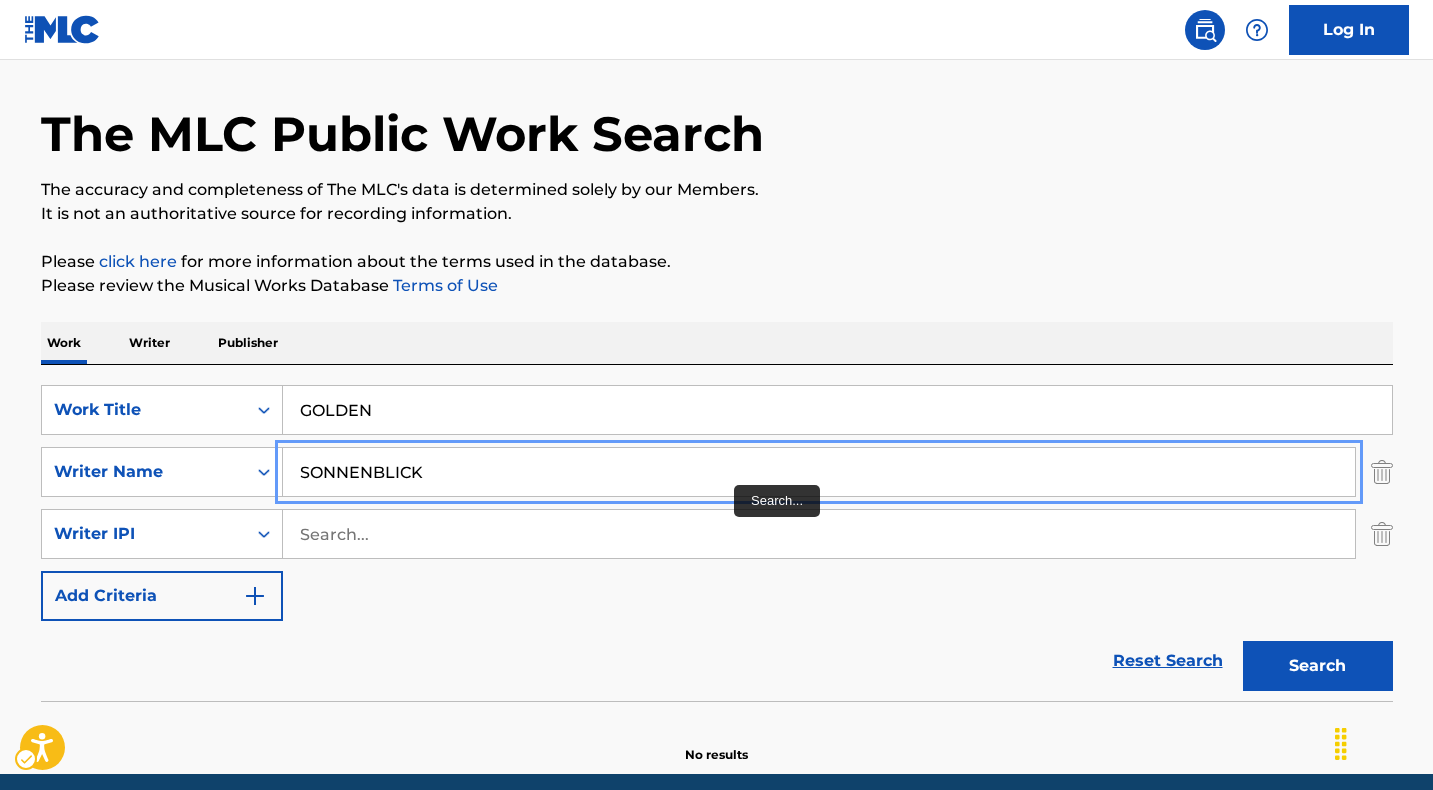 click on "SONNENBLICK" at bounding box center (819, 472) 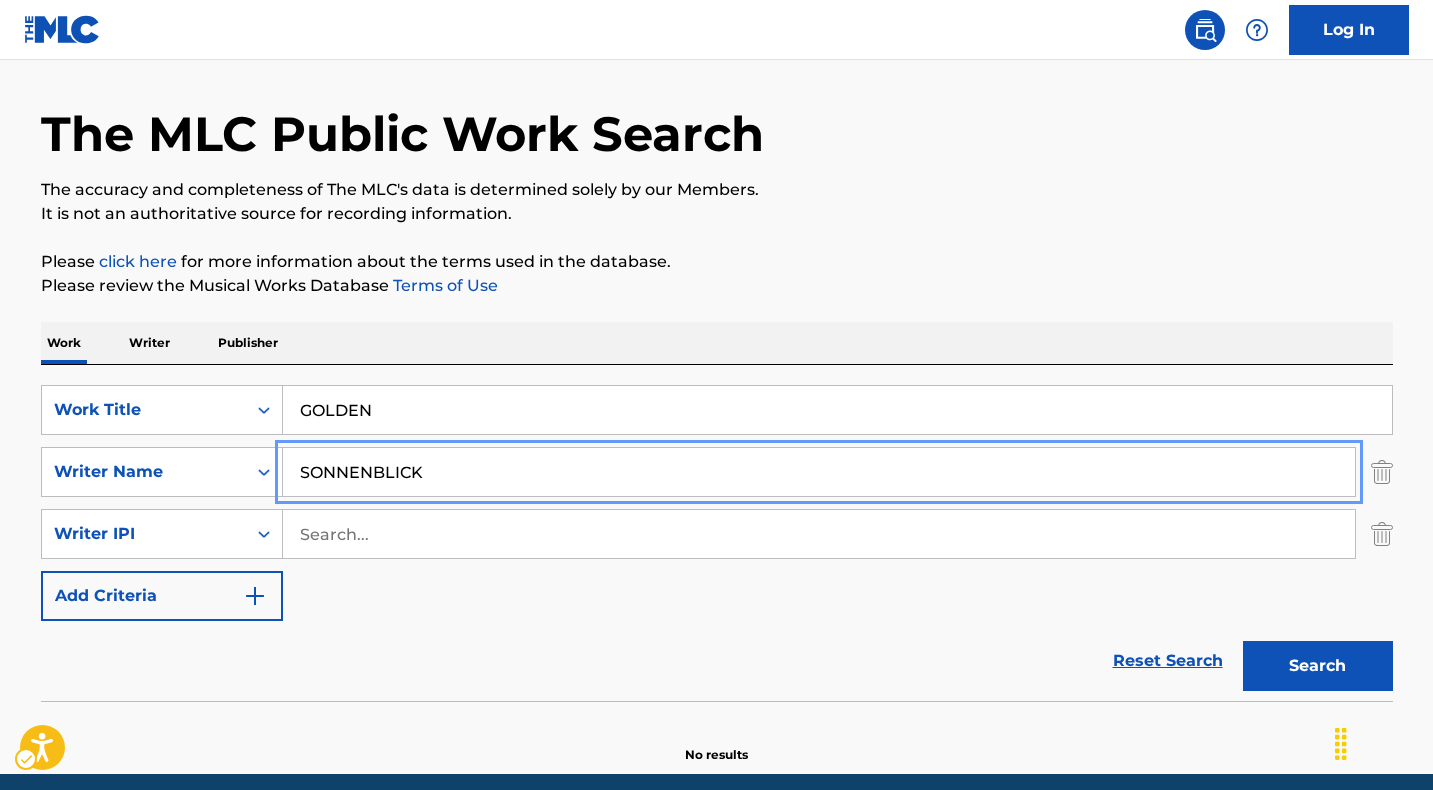 click on "SONNENBLICK" at bounding box center [819, 472] 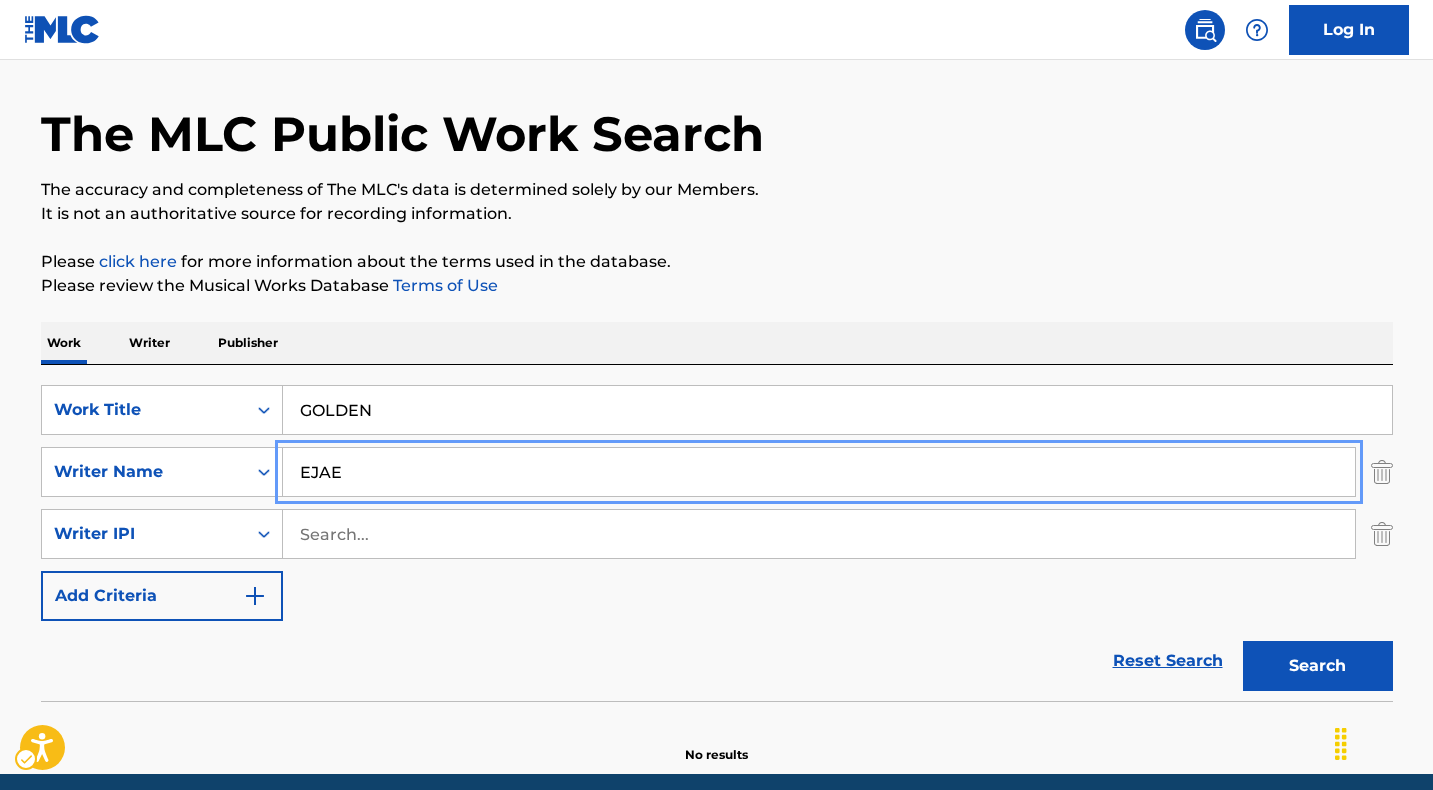 type on "EJAE" 